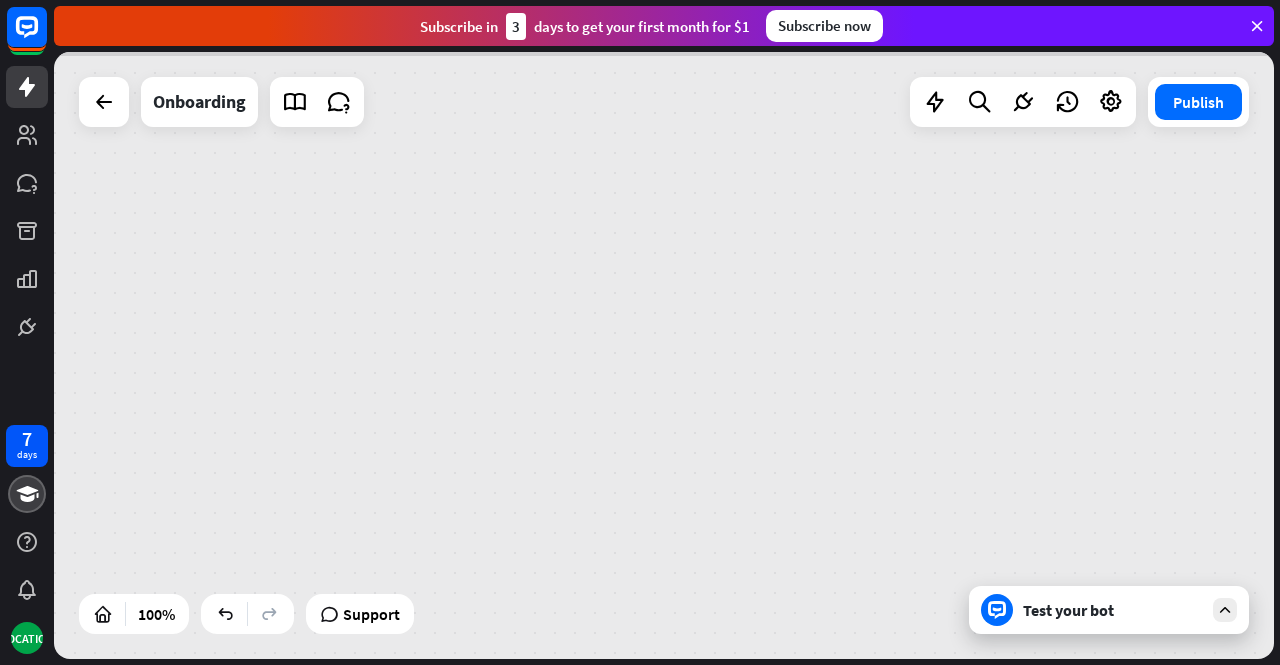 scroll, scrollTop: 0, scrollLeft: 0, axis: both 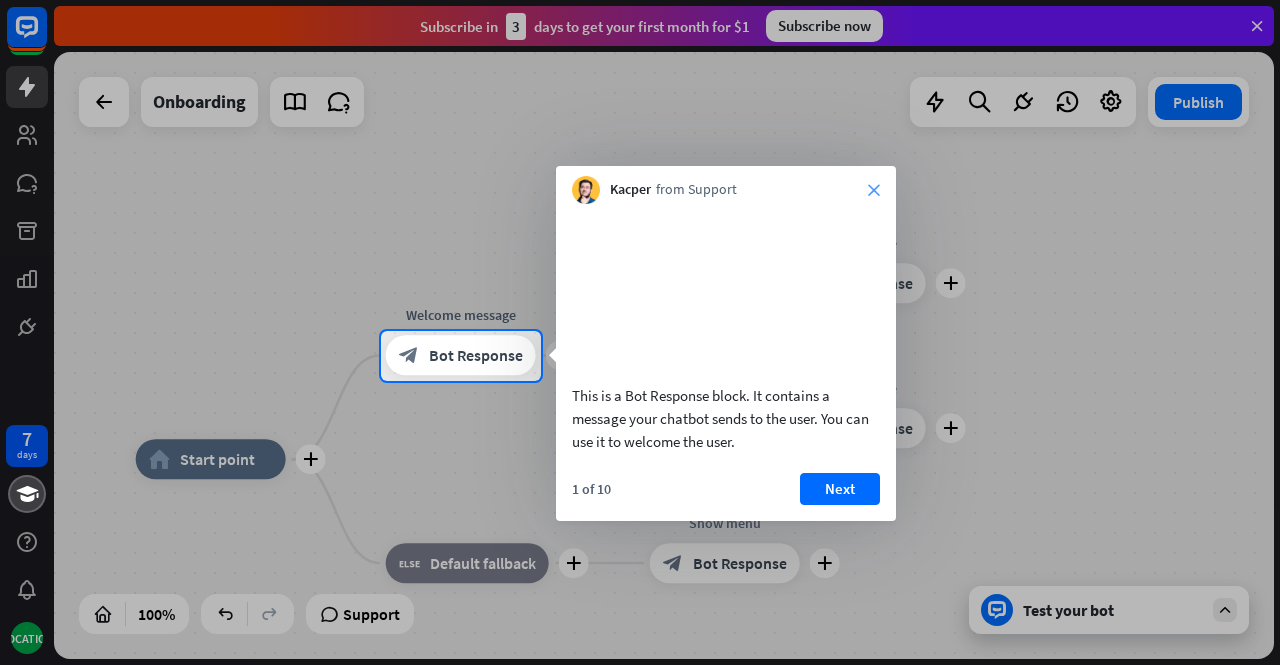 click on "close" at bounding box center (874, 190) 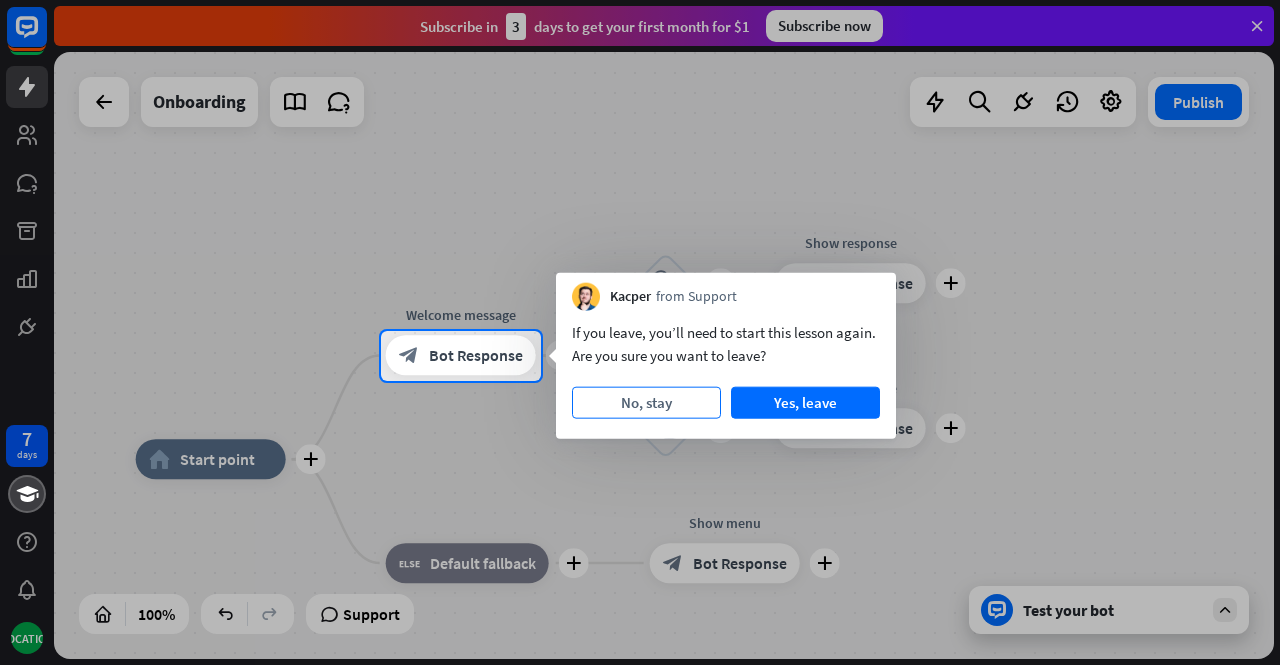 click on "No, stay" at bounding box center (646, 403) 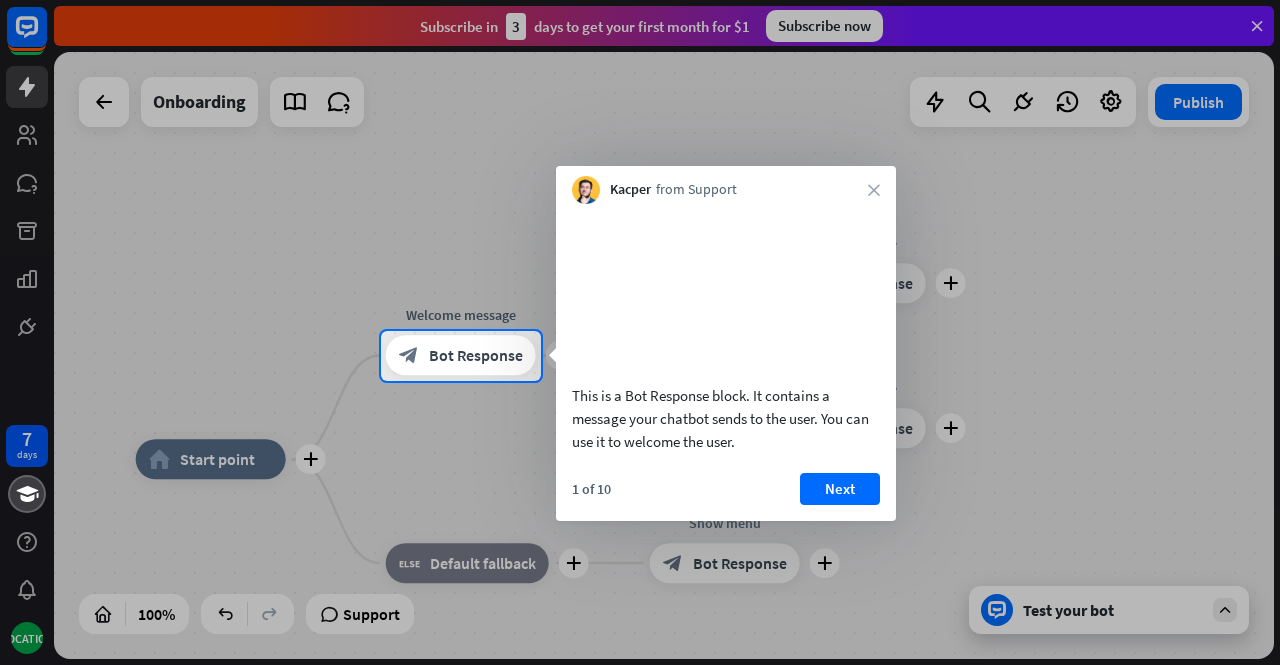 click at bounding box center (640, 165) 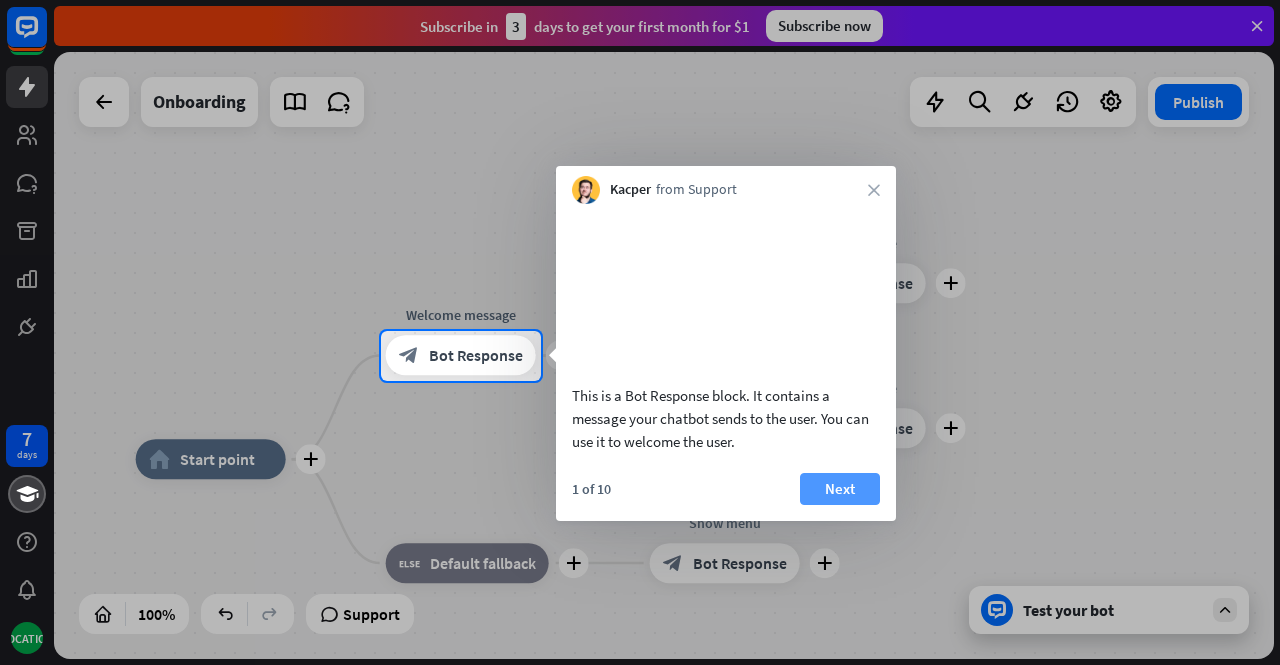 click on "Next" at bounding box center (840, 489) 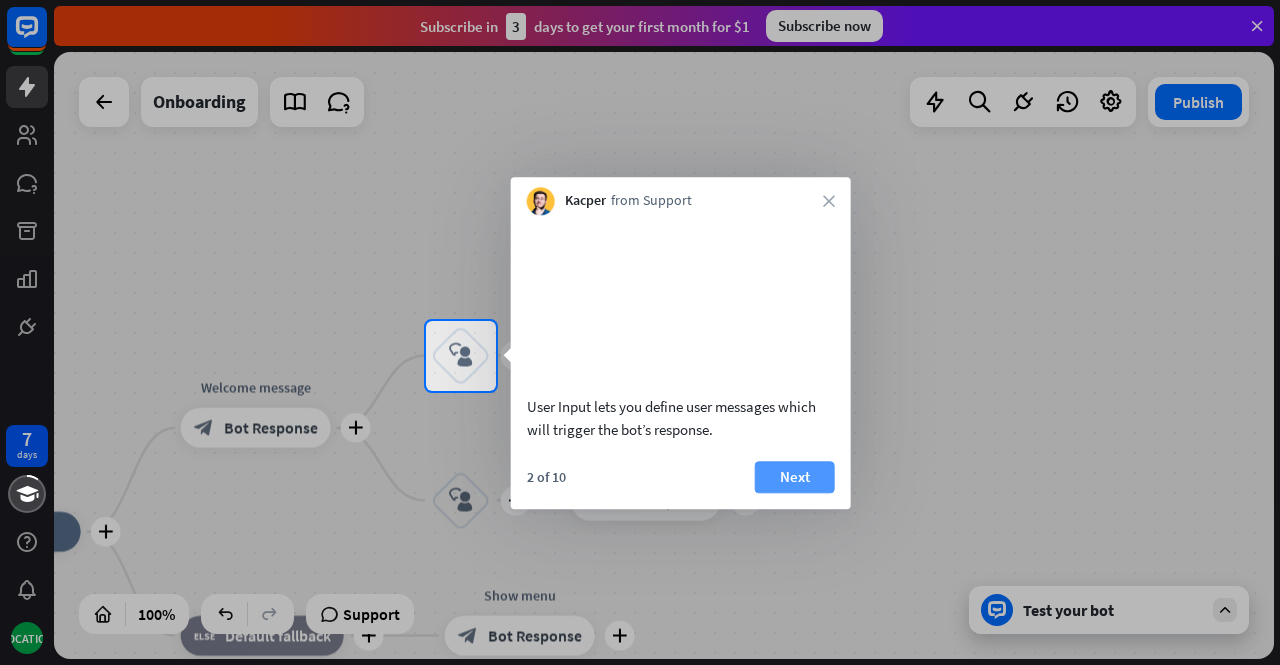 click on "Next" at bounding box center (795, 477) 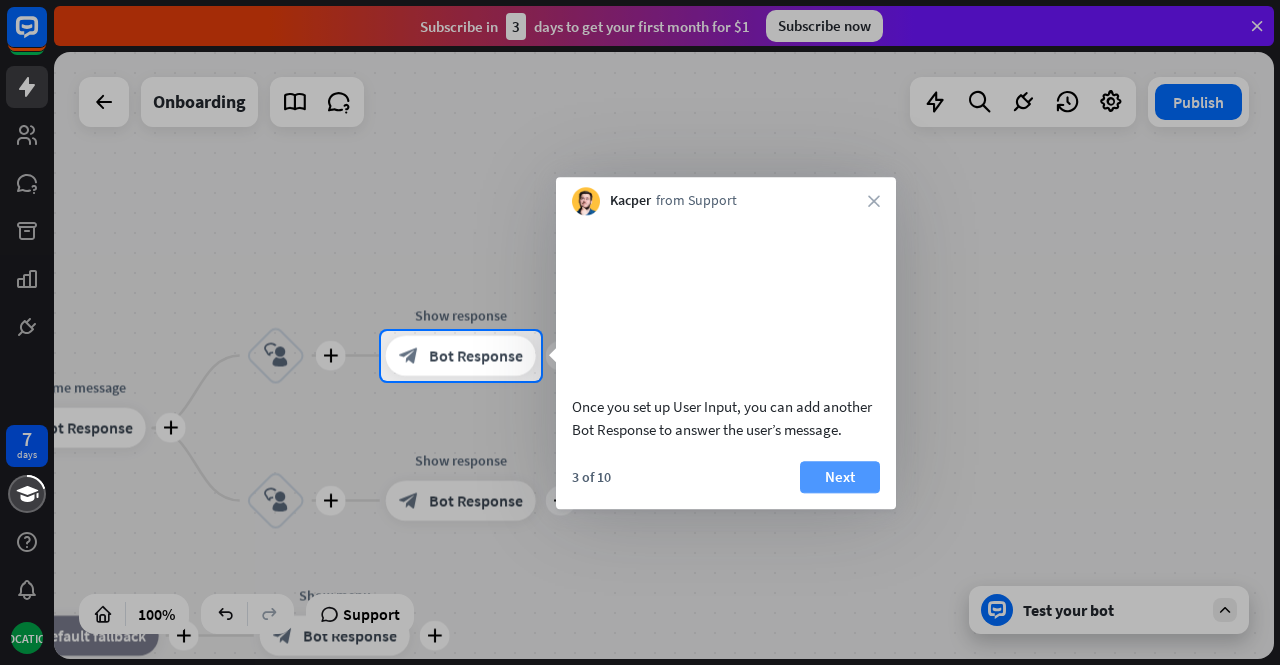 click on "Next" at bounding box center (840, 477) 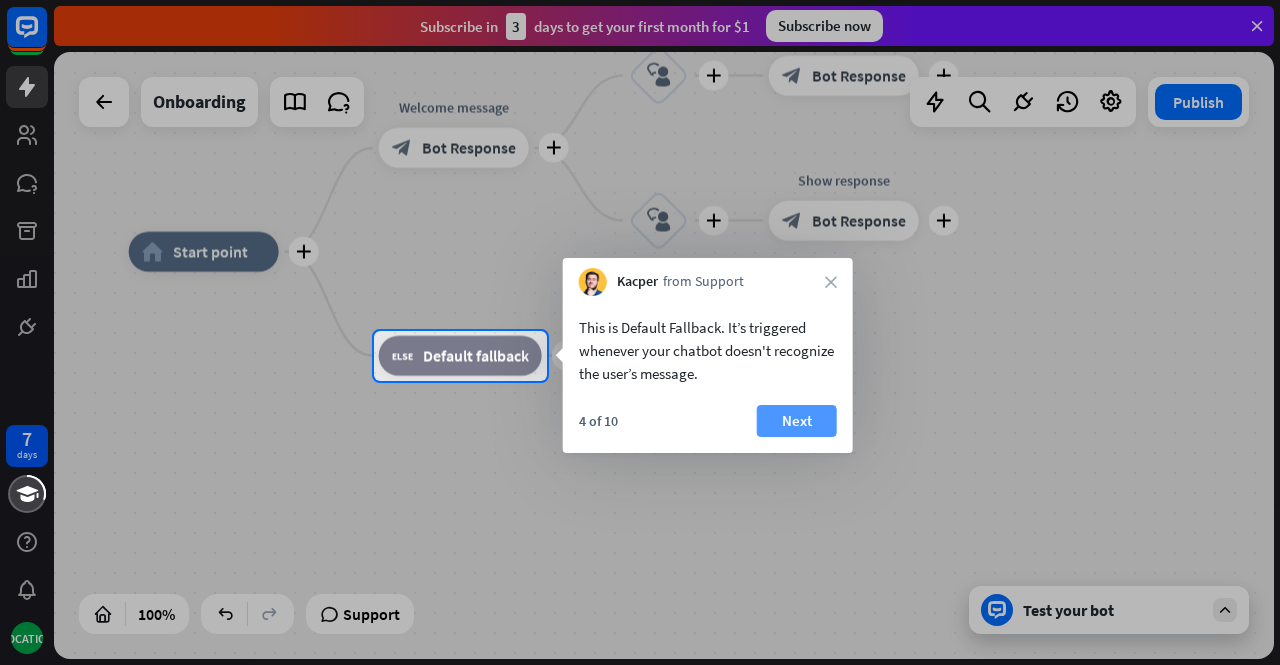 click on "Next" at bounding box center (797, 421) 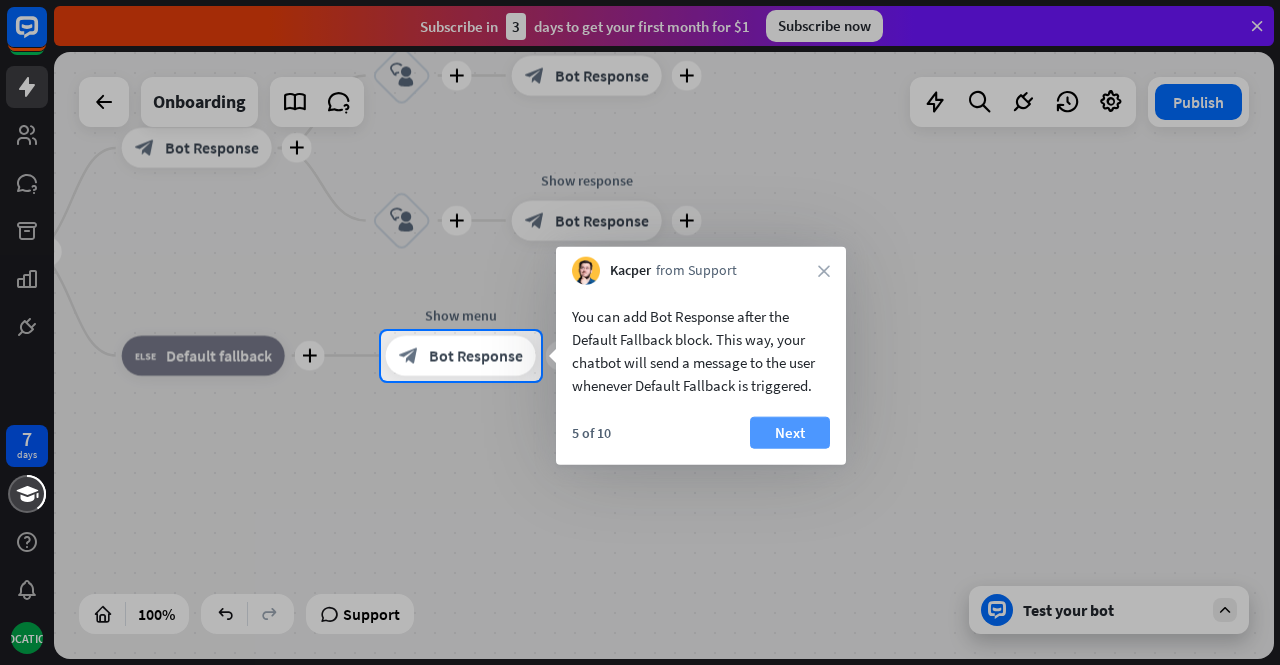 click on "Next" at bounding box center (790, 433) 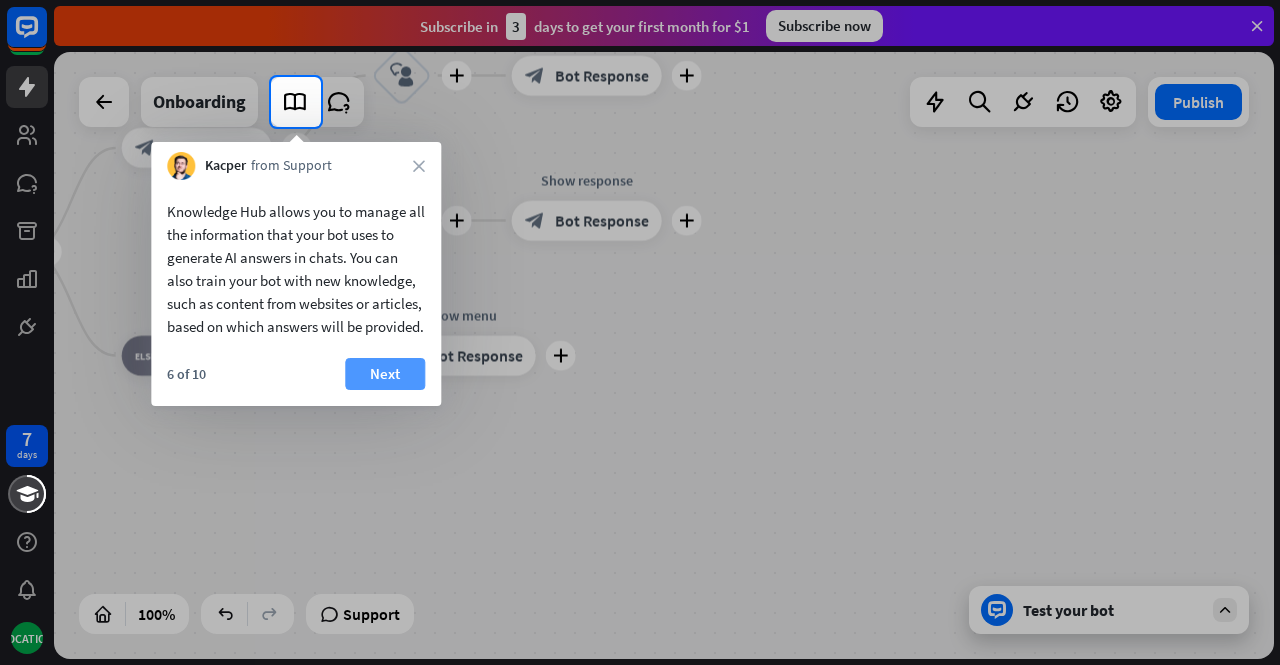click on "Next" at bounding box center (385, 374) 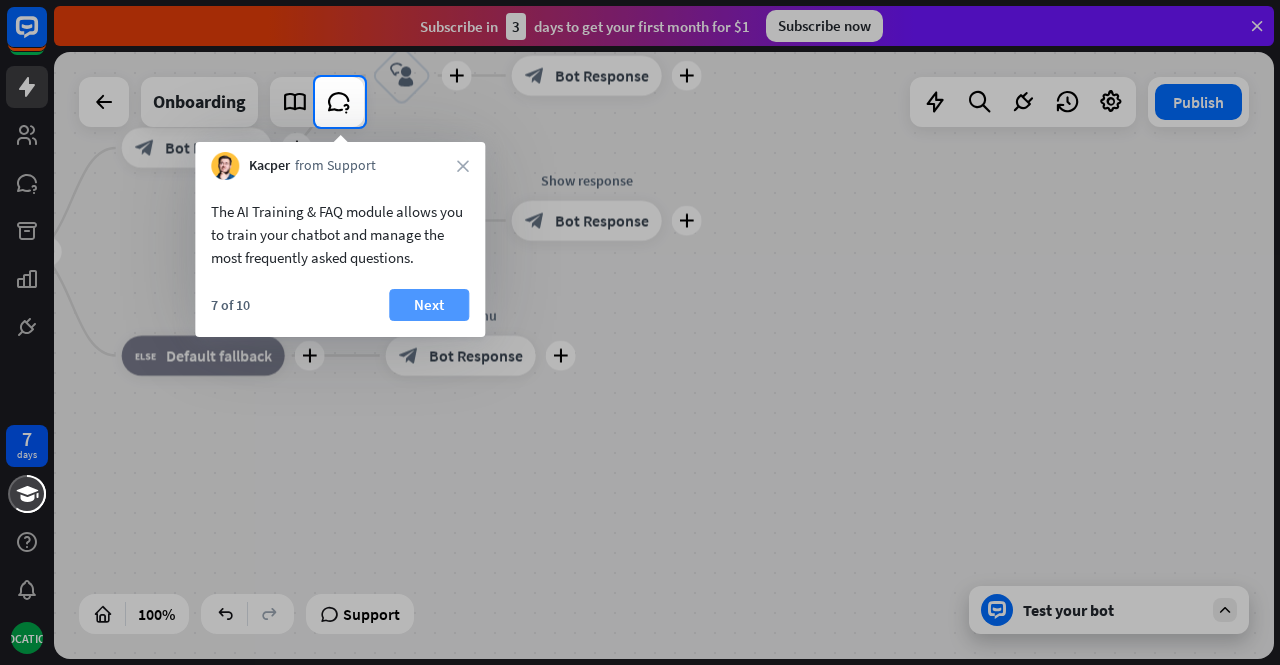 click on "Next" at bounding box center [429, 305] 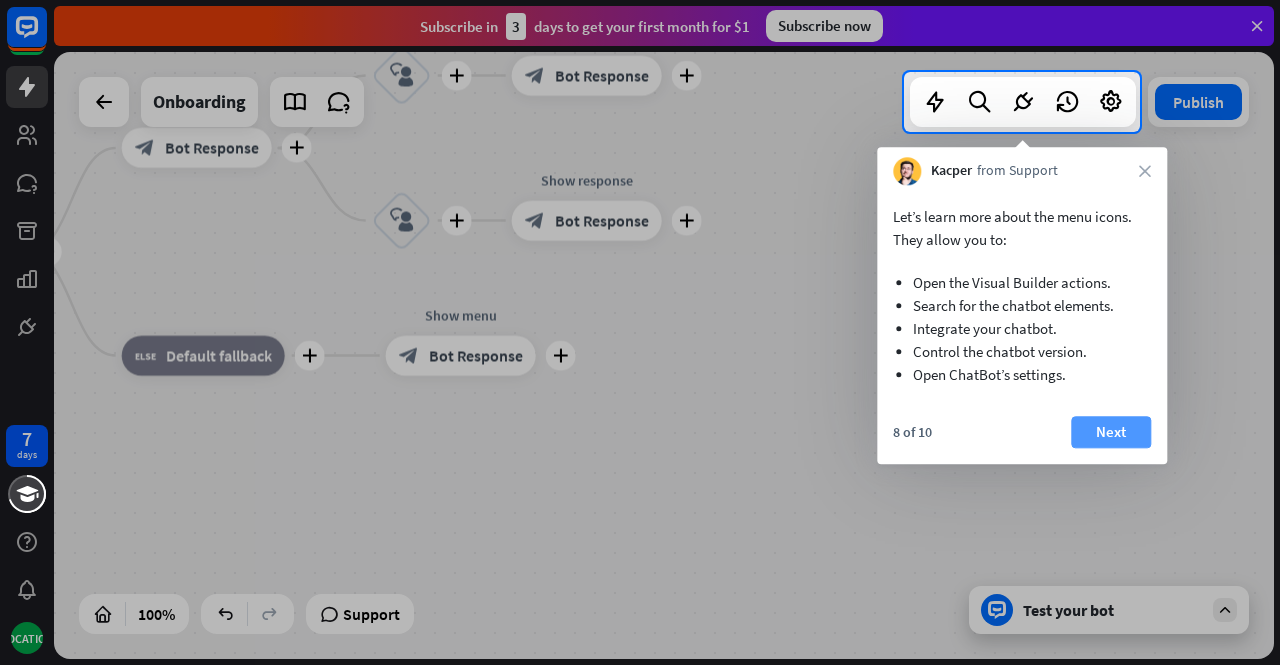 click on "Next" at bounding box center [1111, 432] 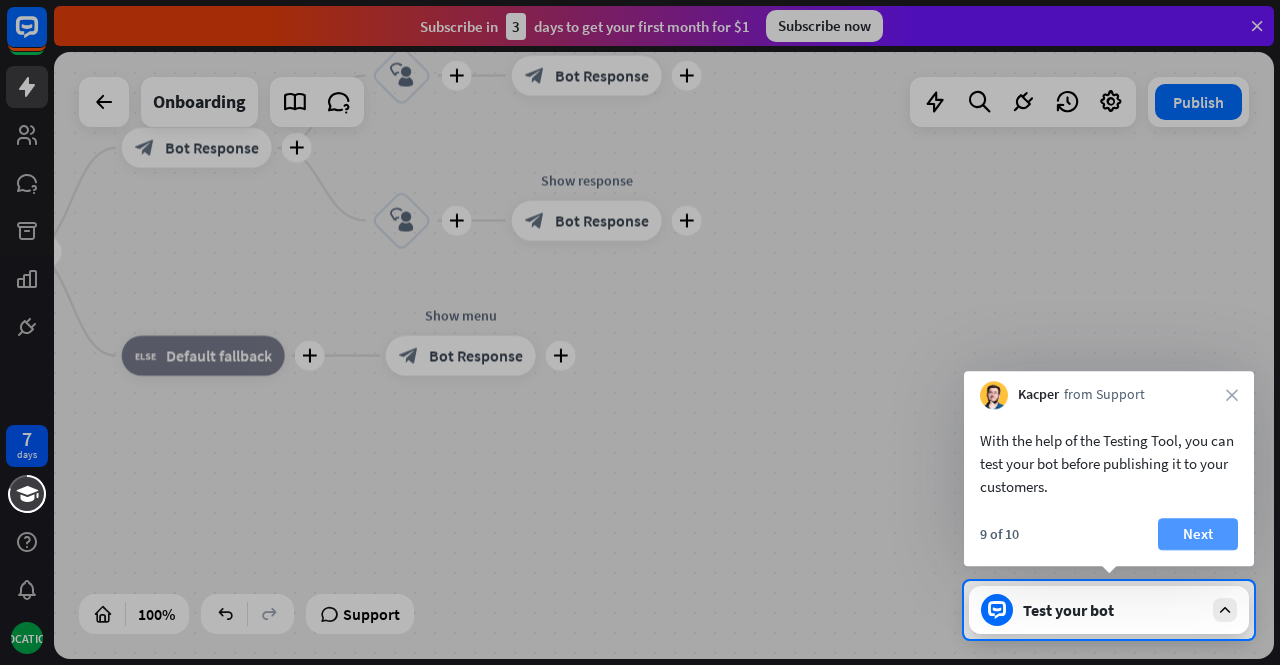 click on "Next" at bounding box center [1198, 534] 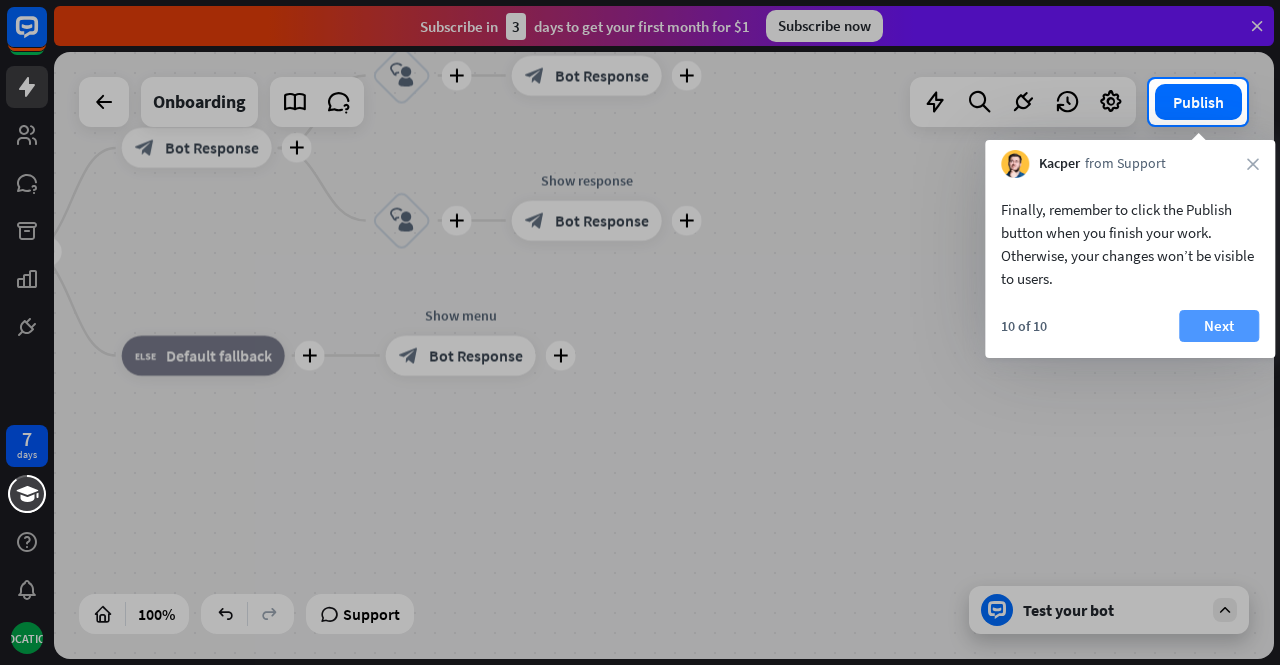 click on "Next" at bounding box center [1219, 326] 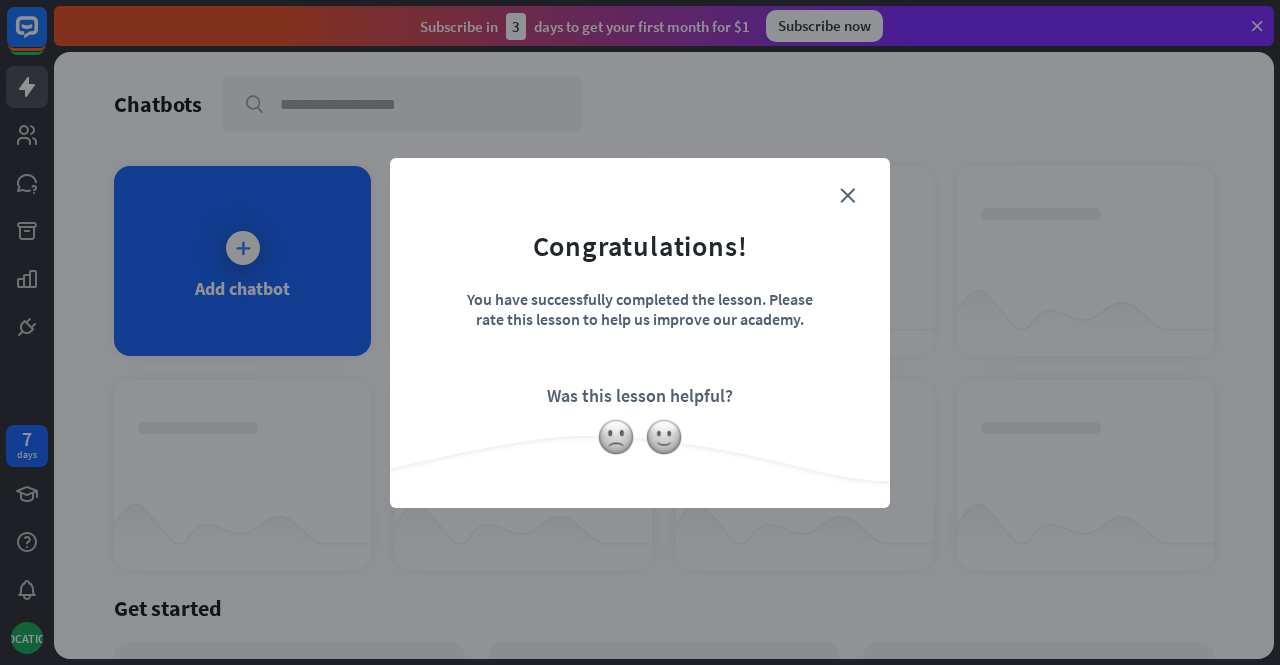 drag, startPoint x: 1128, startPoint y: 323, endPoint x: 756, endPoint y: 235, distance: 382.26694 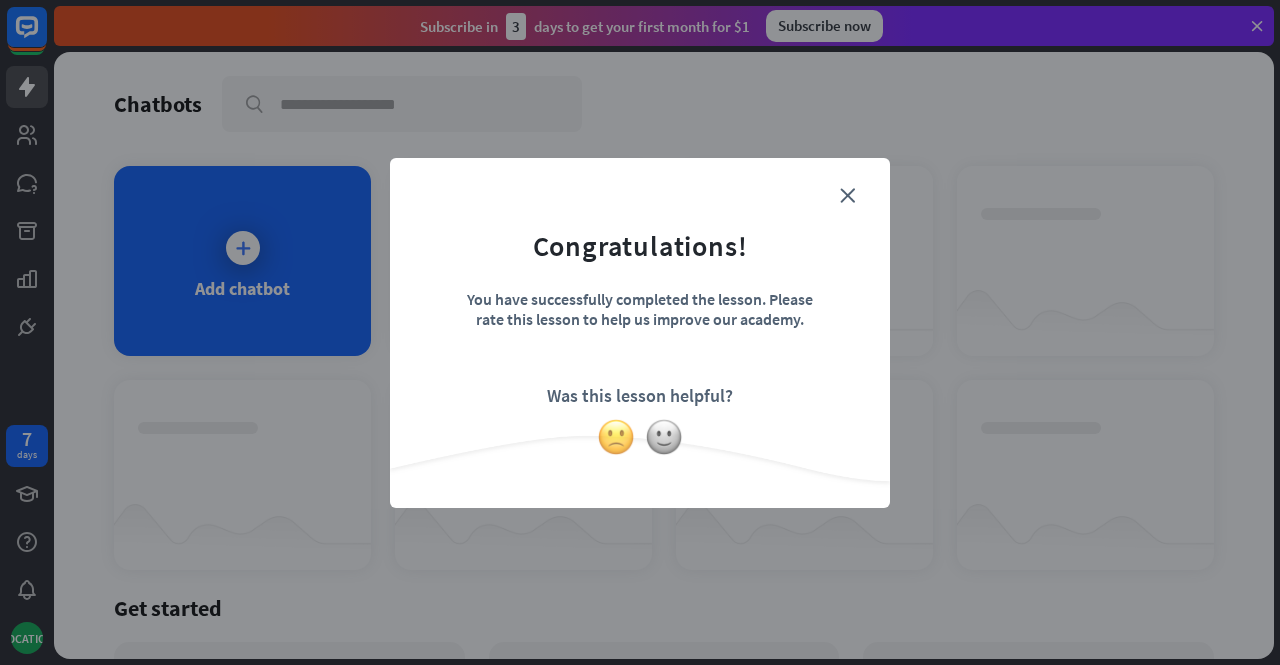 click at bounding box center [616, 437] 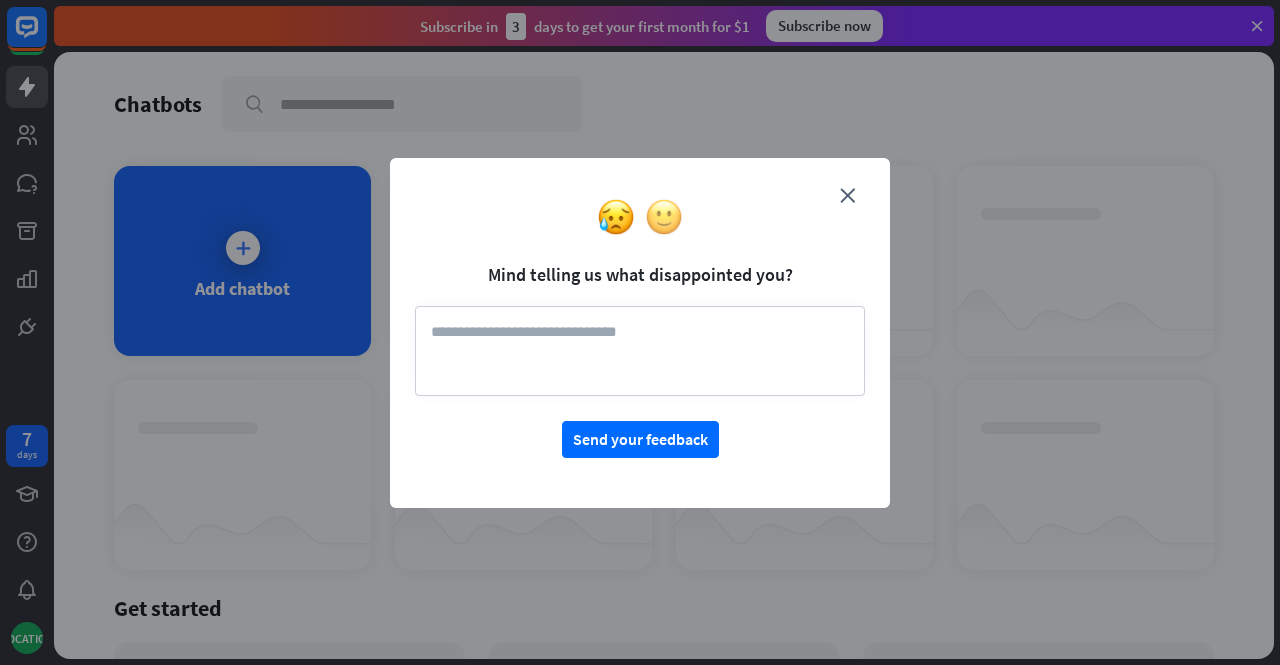 click at bounding box center [664, 217] 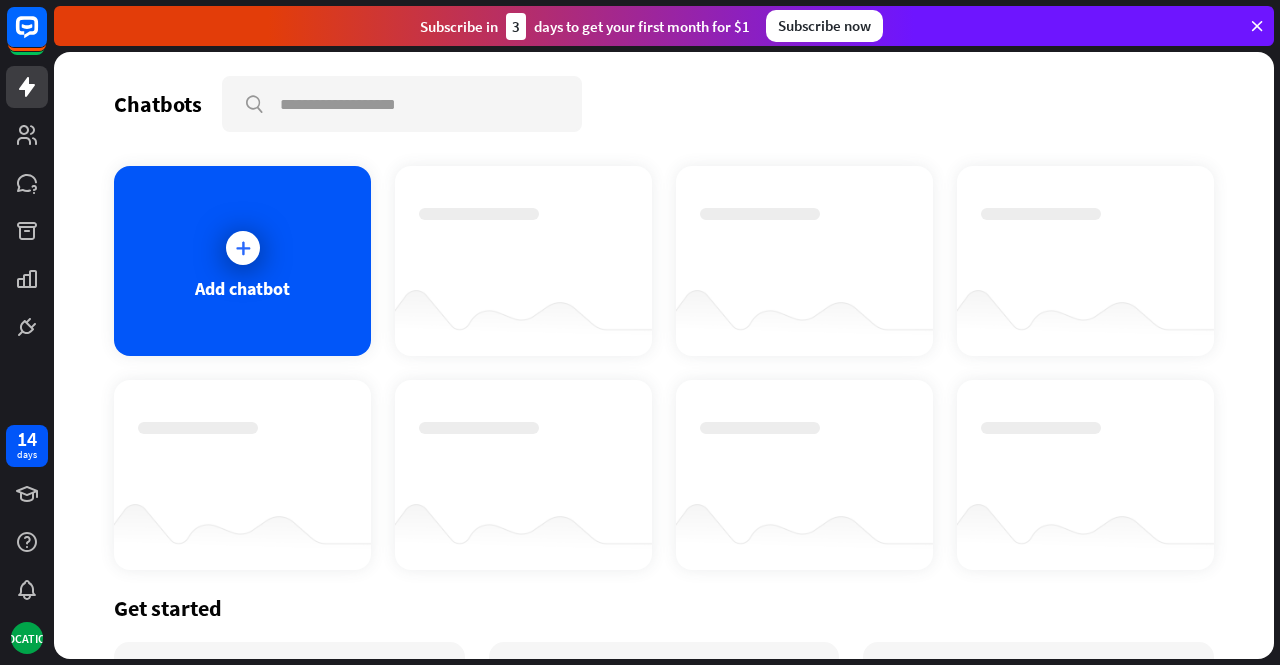 click on "Subscribe in
3
days
to get your first month for $1" at bounding box center [585, 26] 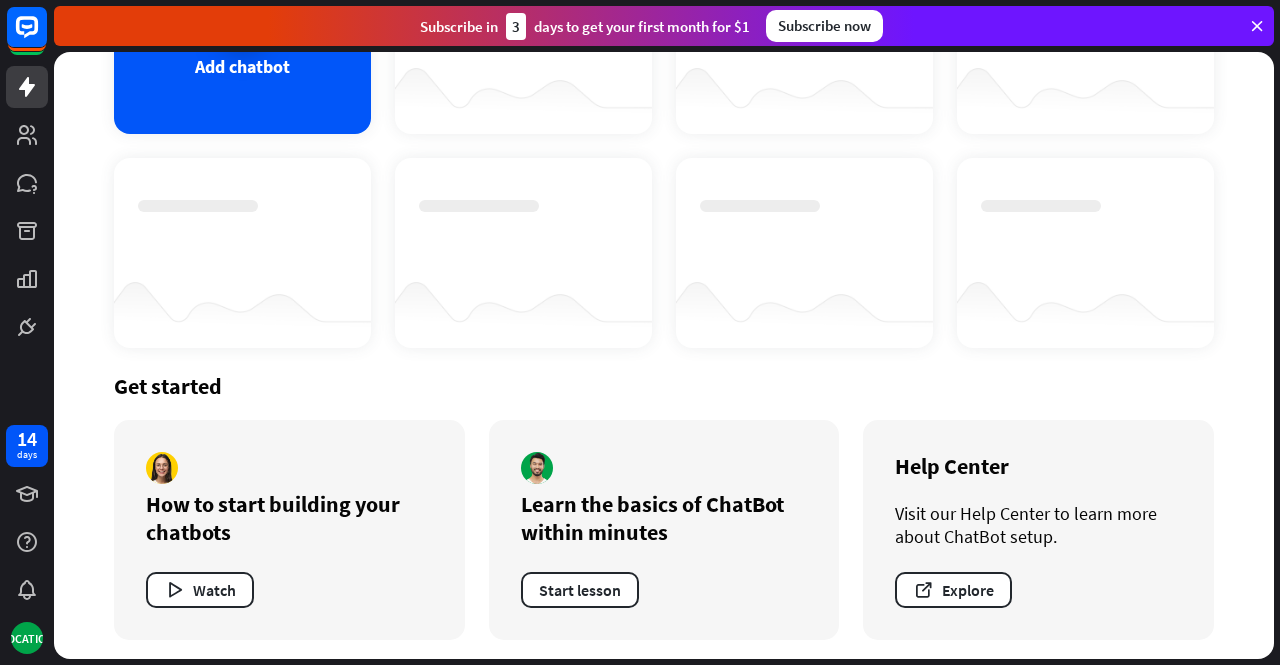 scroll, scrollTop: 222, scrollLeft: 0, axis: vertical 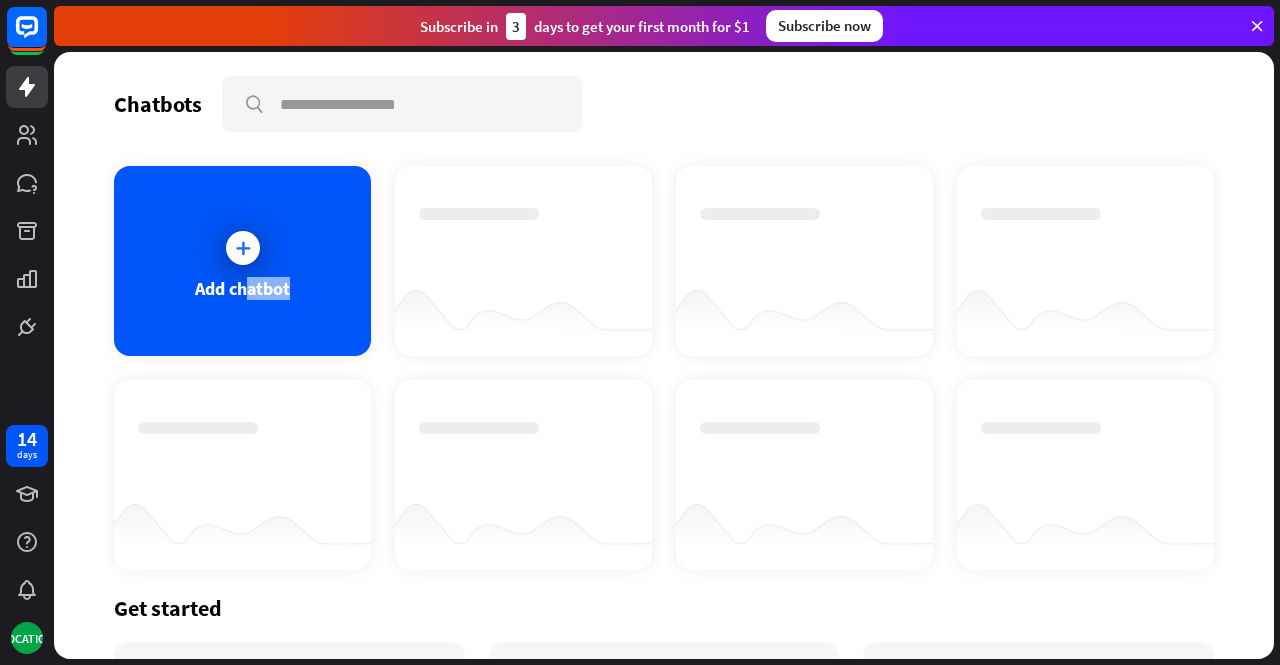 drag, startPoint x: 244, startPoint y: 77, endPoint x: 464, endPoint y: 29, distance: 225.17549 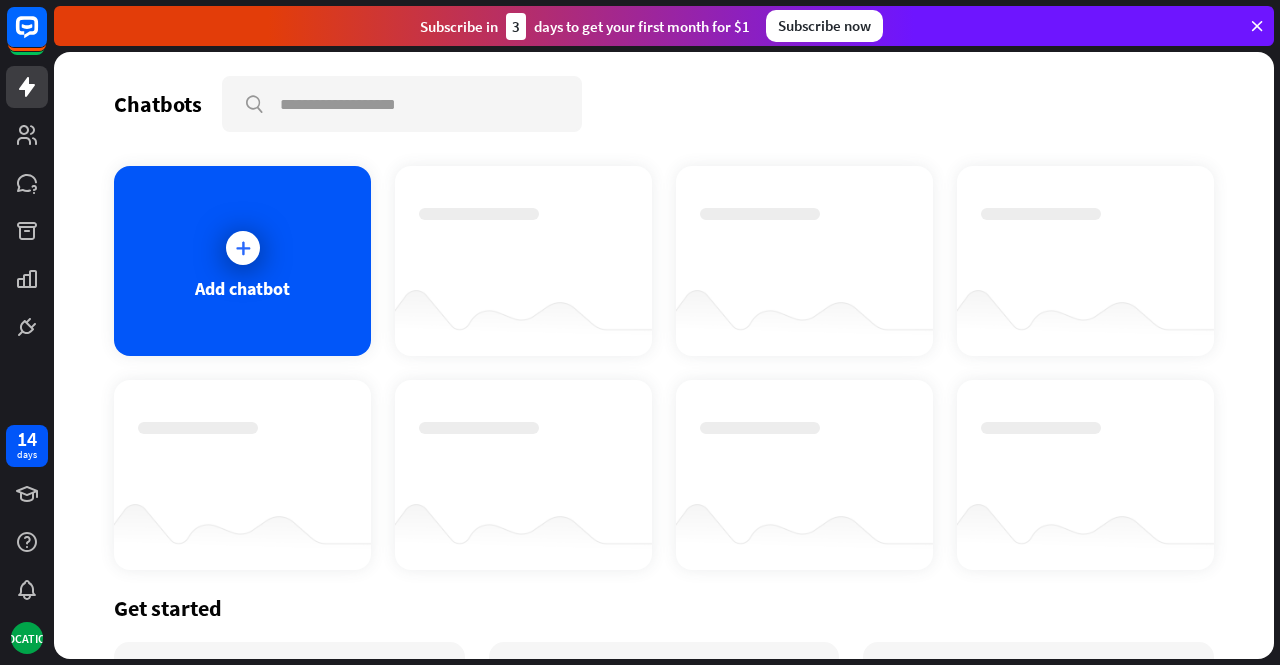 click on "Subscribe in
3
days
to get your first month for $1" at bounding box center (585, 26) 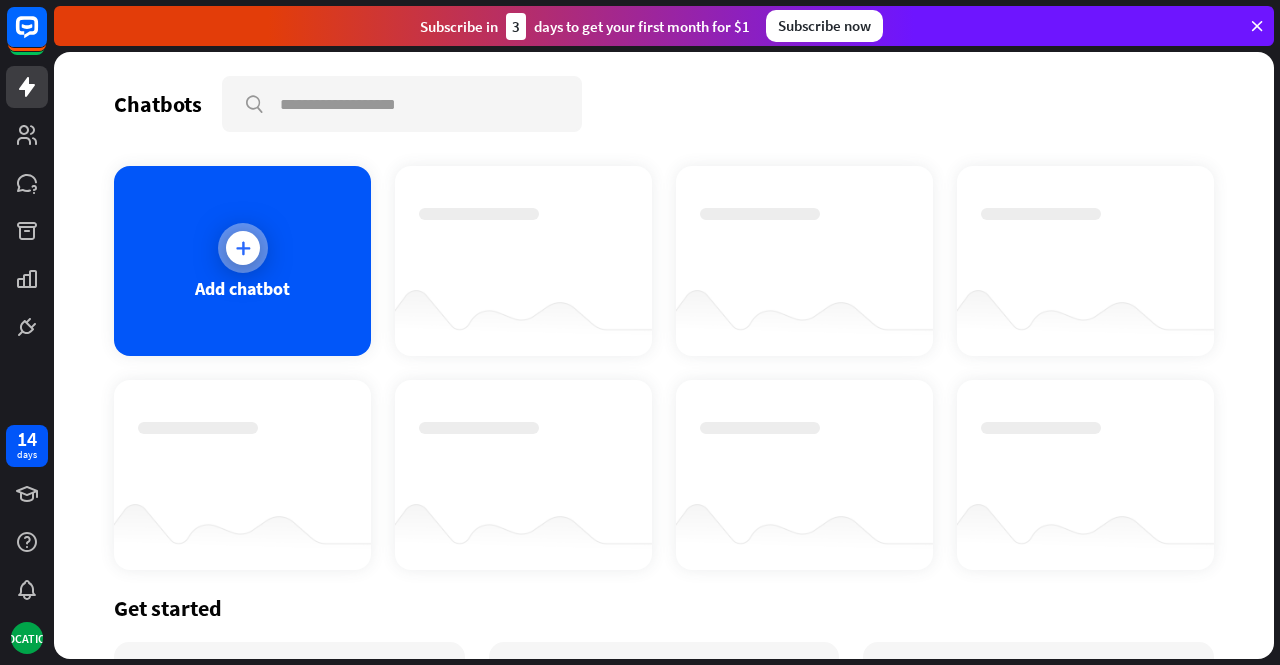 click on "Add chatbot" at bounding box center [242, 261] 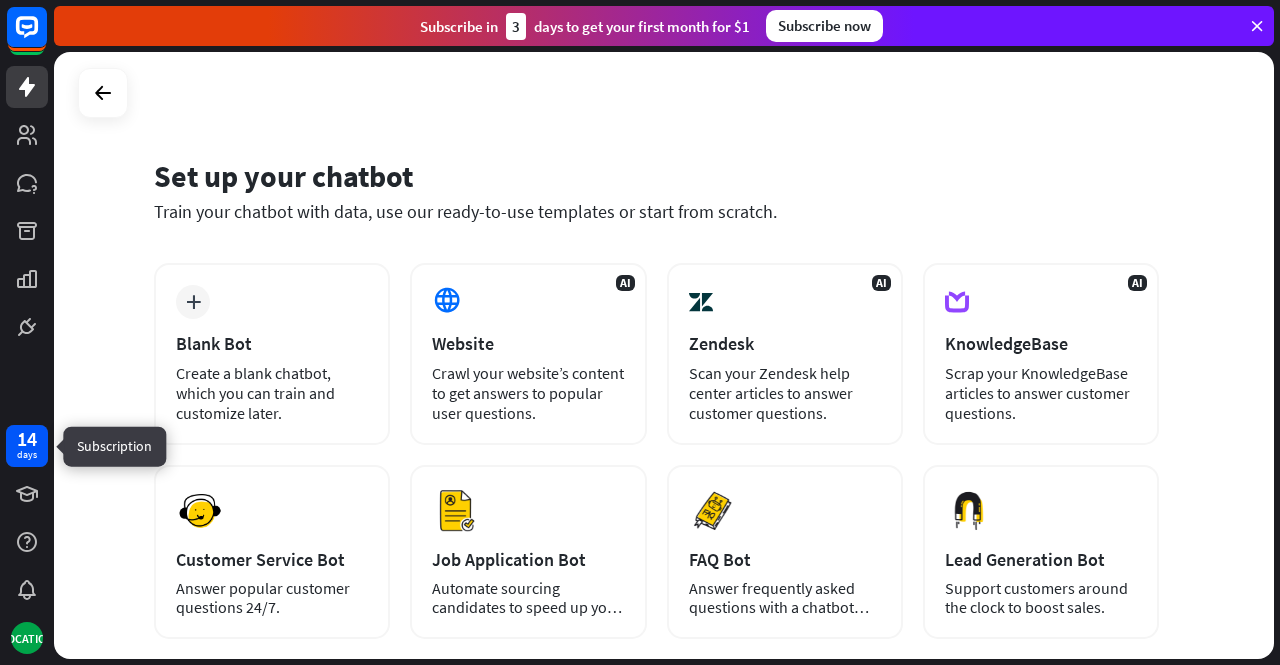 click on "14" at bounding box center (27, 439) 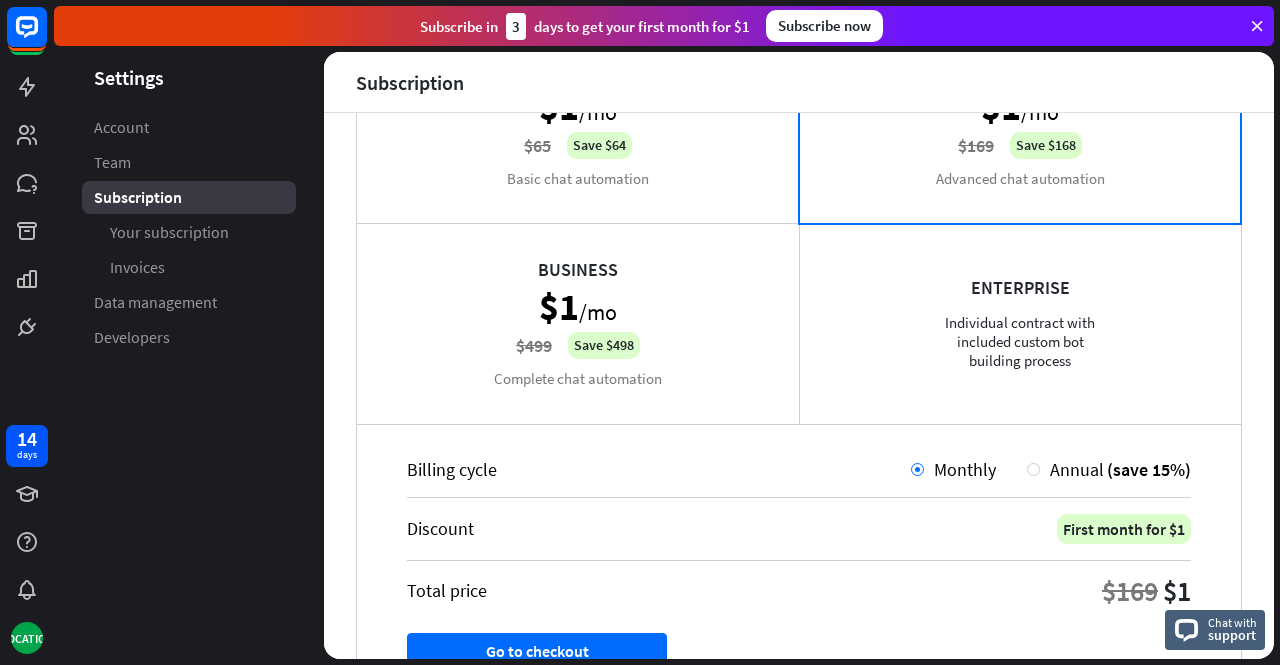 scroll, scrollTop: 237, scrollLeft: 0, axis: vertical 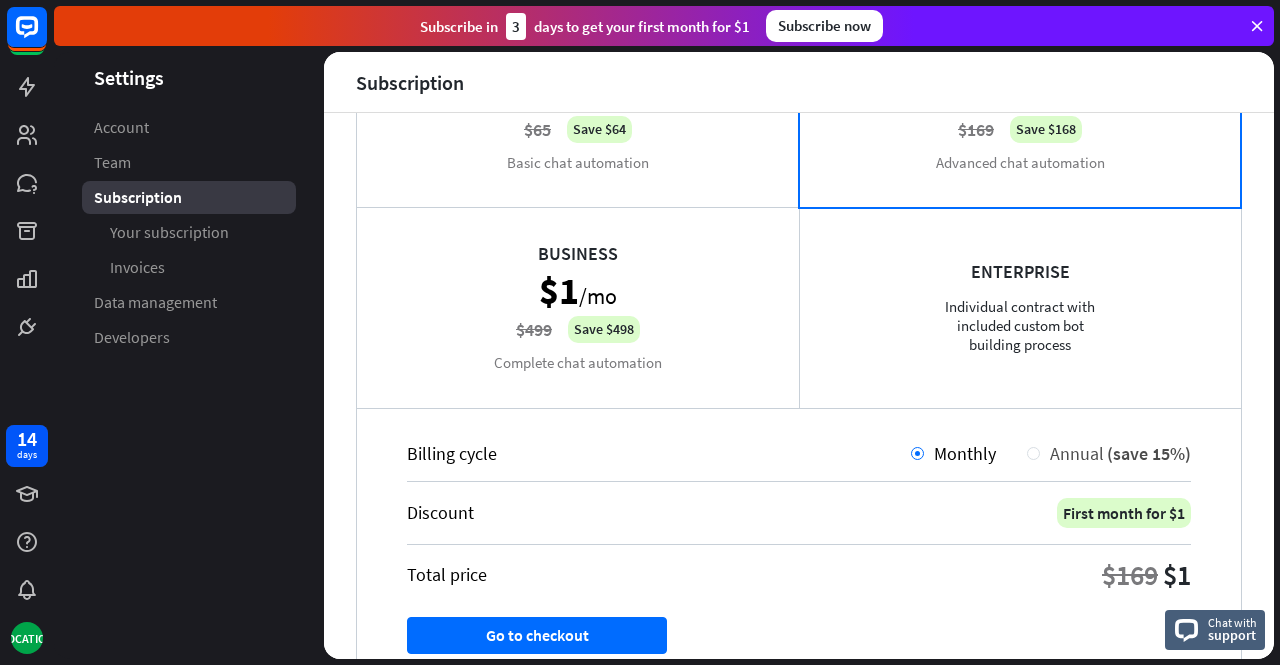 click on "Annual
(save
15%)" at bounding box center (1115, 453) 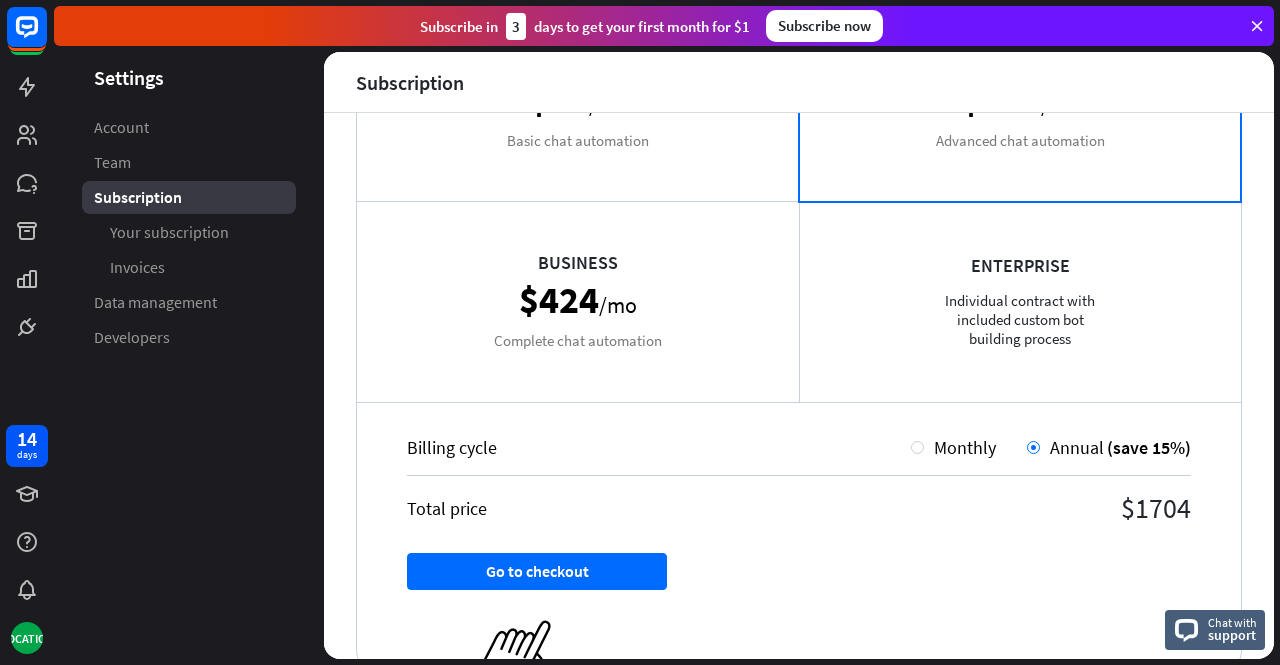 scroll, scrollTop: 255, scrollLeft: 0, axis: vertical 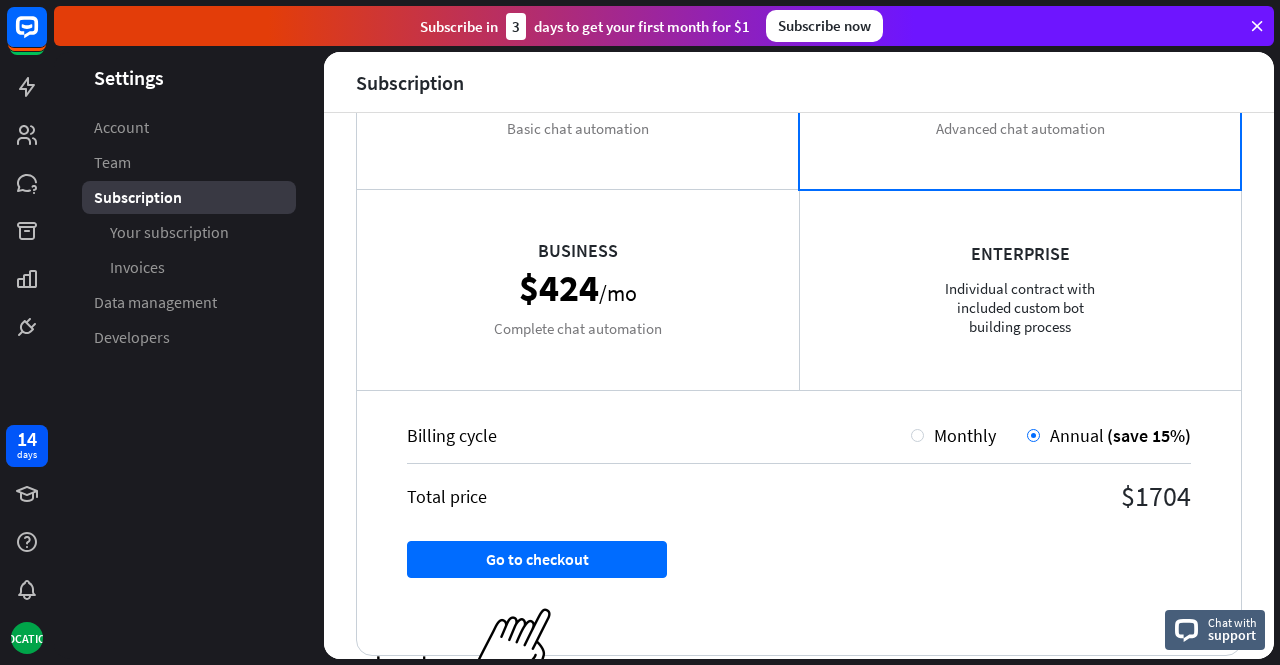 click on "Billing cycle" at bounding box center [659, 435] 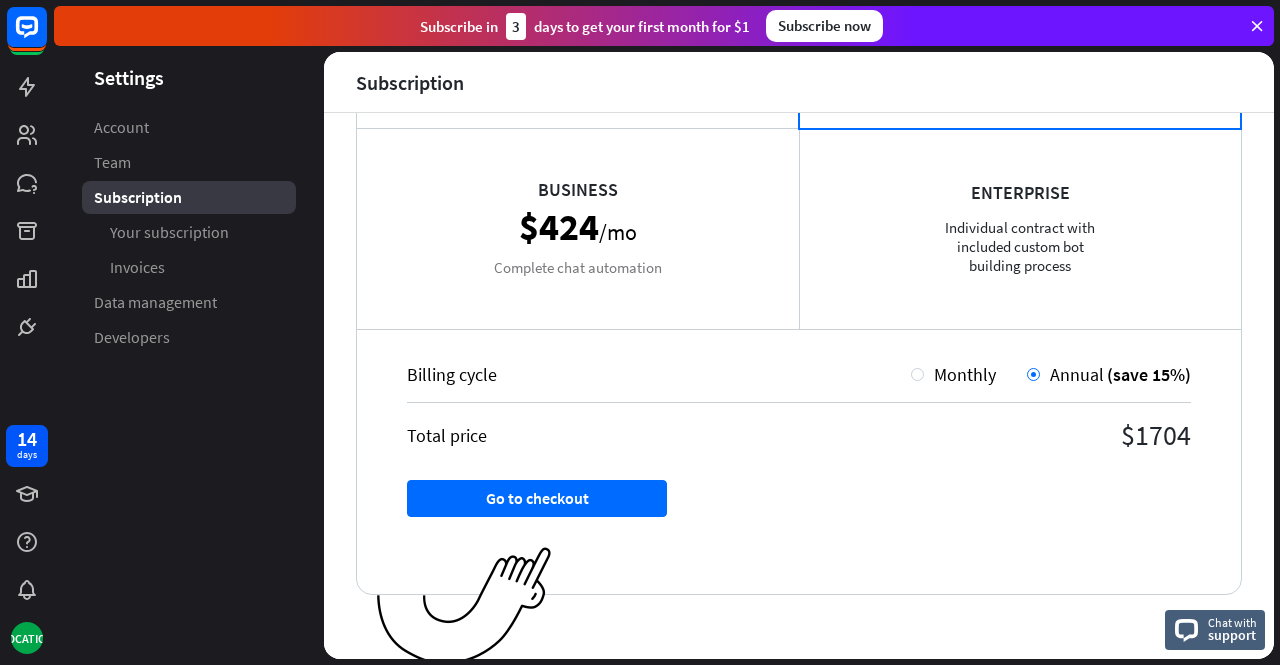 scroll, scrollTop: 321, scrollLeft: 0, axis: vertical 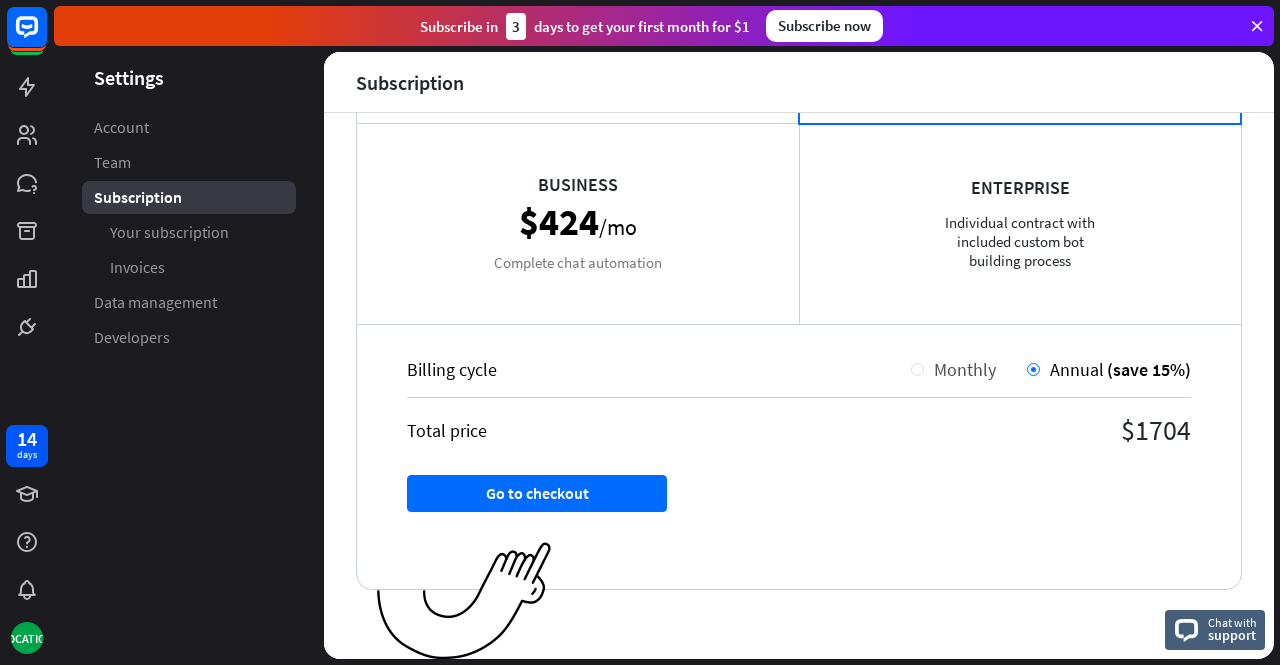 click on "Monthly" at bounding box center [960, 369] 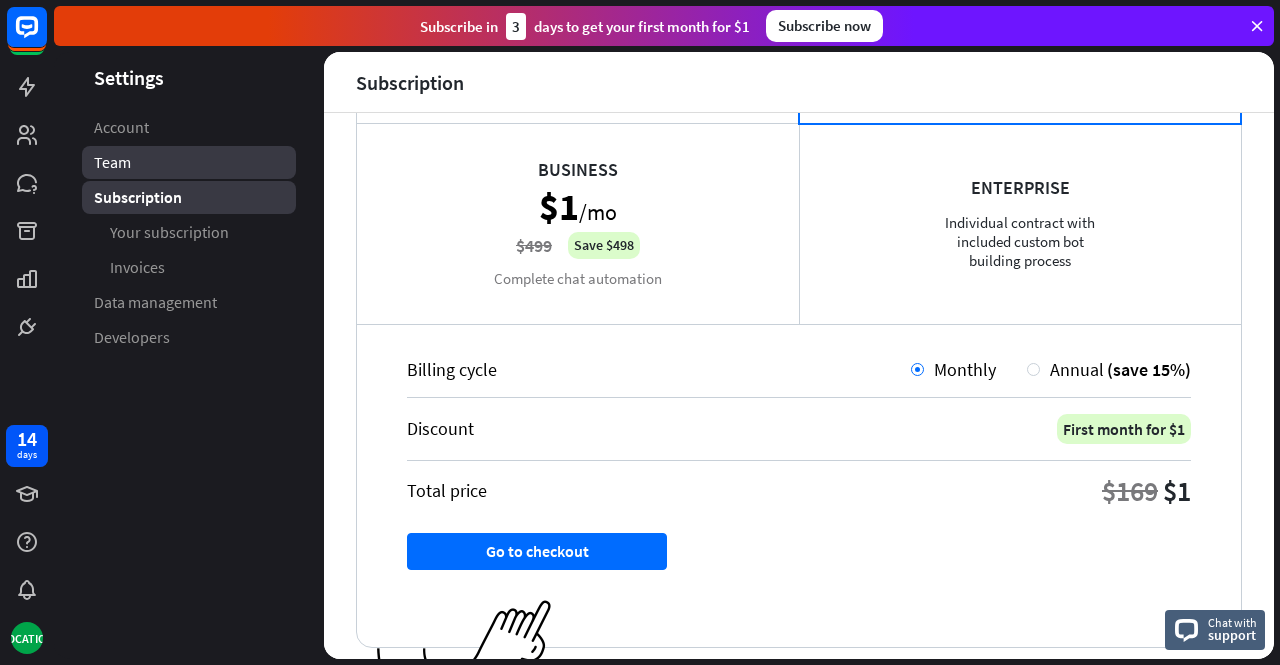 click on "Team" at bounding box center [189, 162] 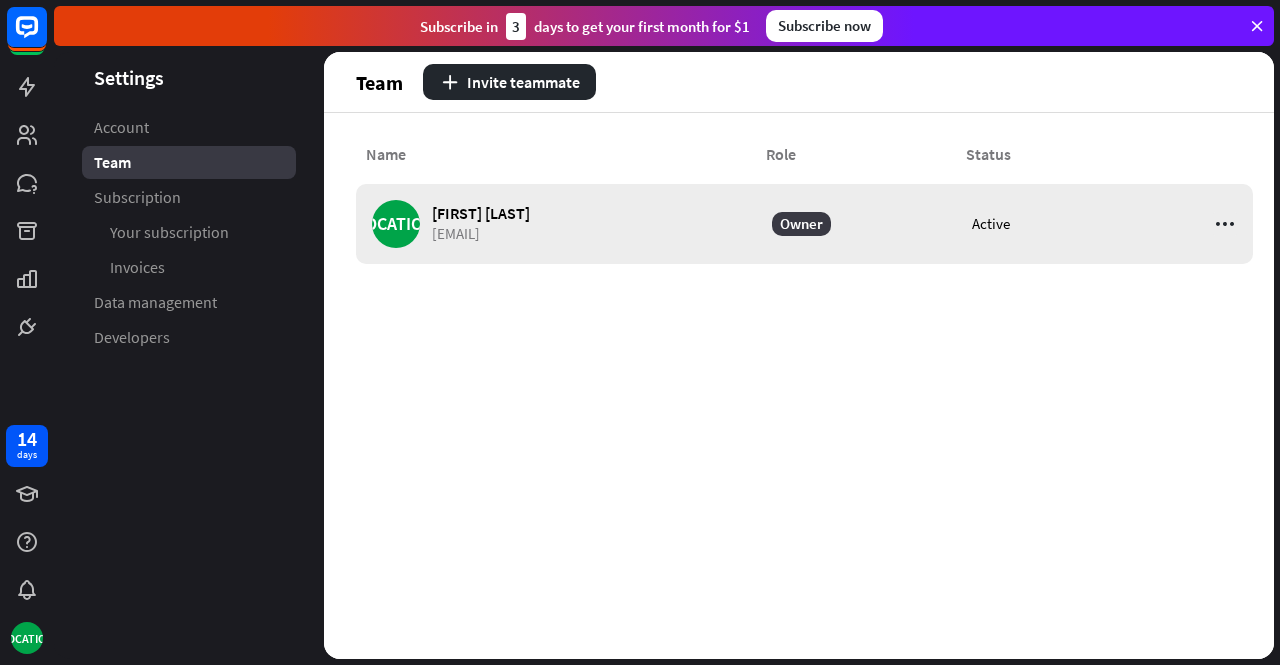 click at bounding box center (1225, 224) 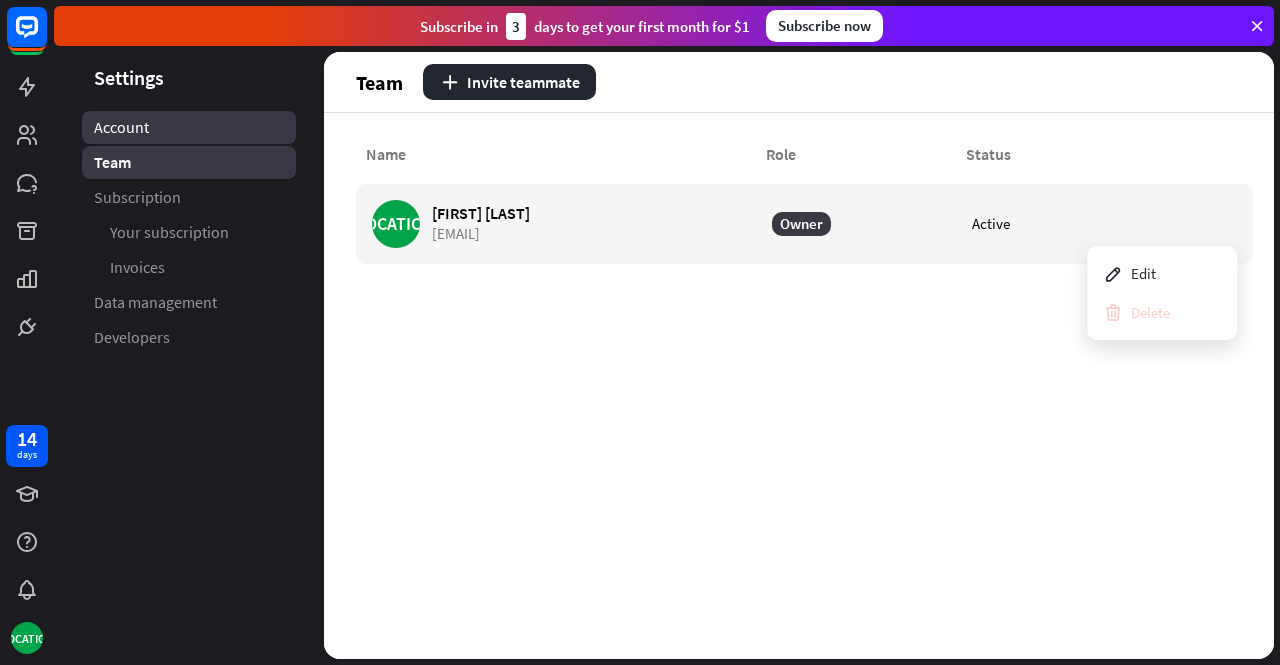 click on "Account" at bounding box center [121, 127] 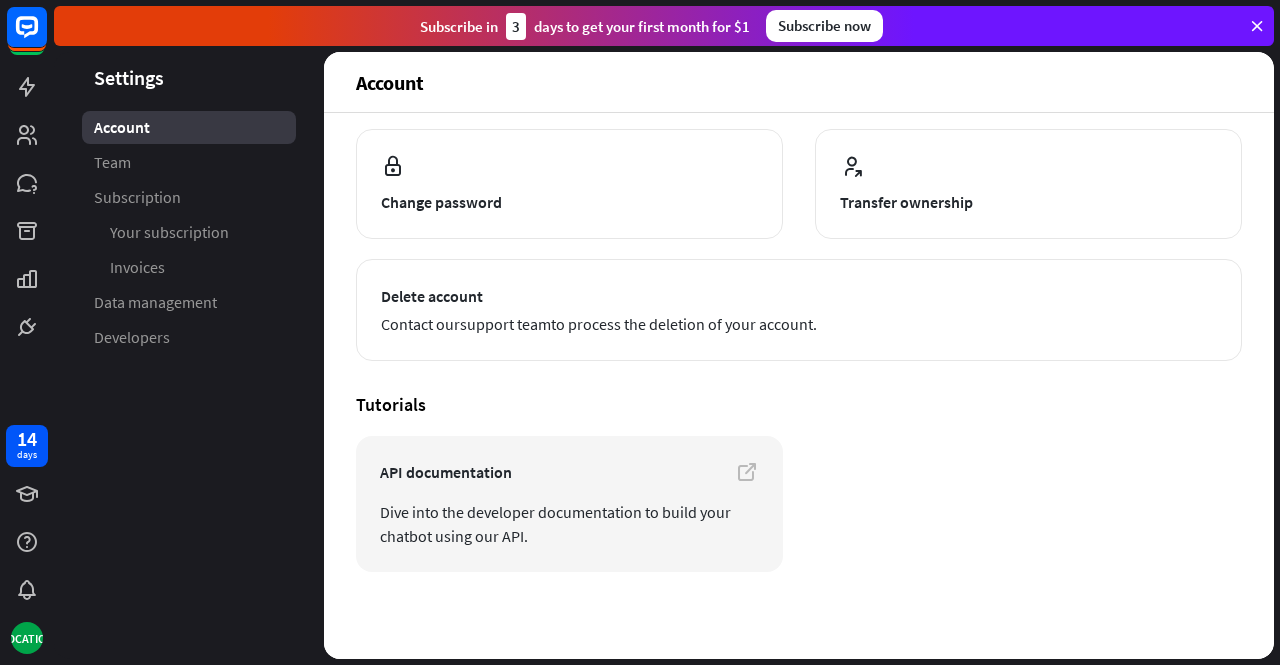 scroll, scrollTop: 220, scrollLeft: 0, axis: vertical 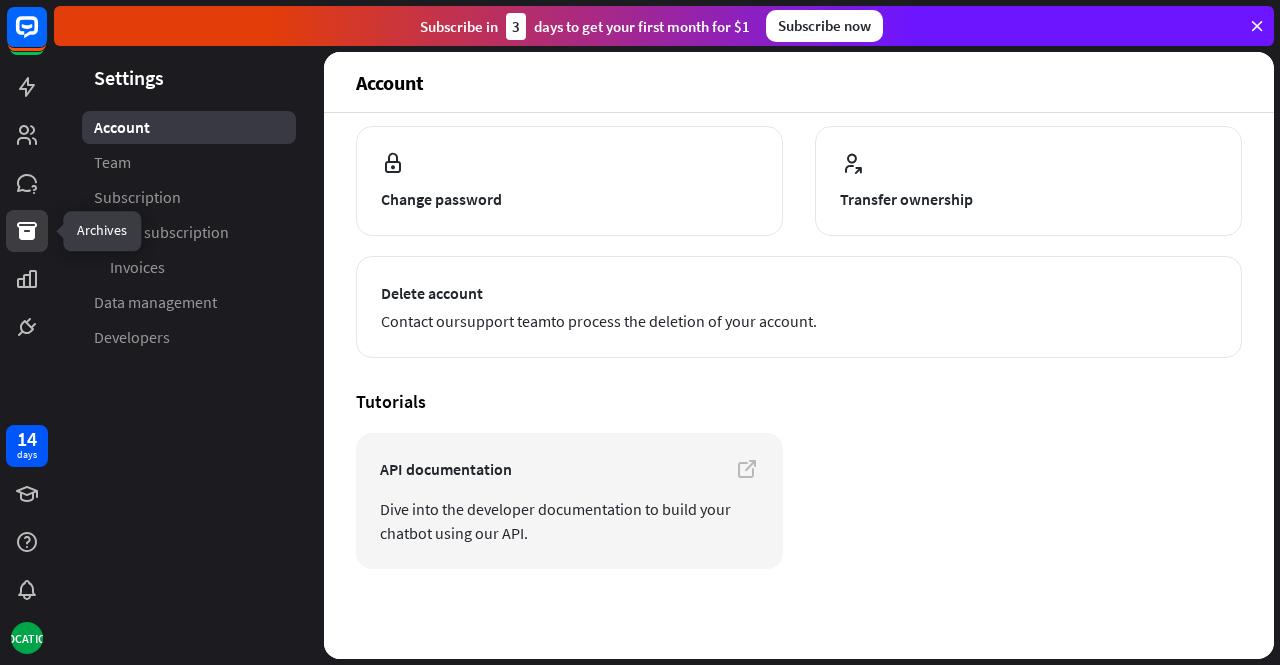 click 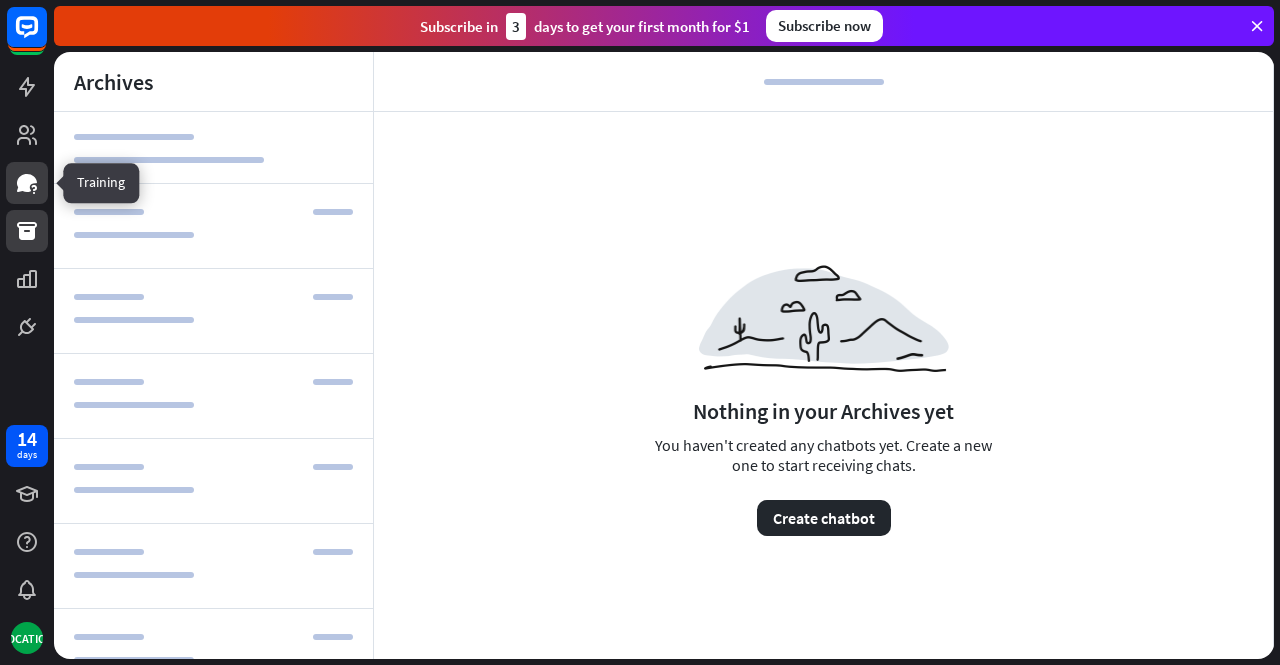 click 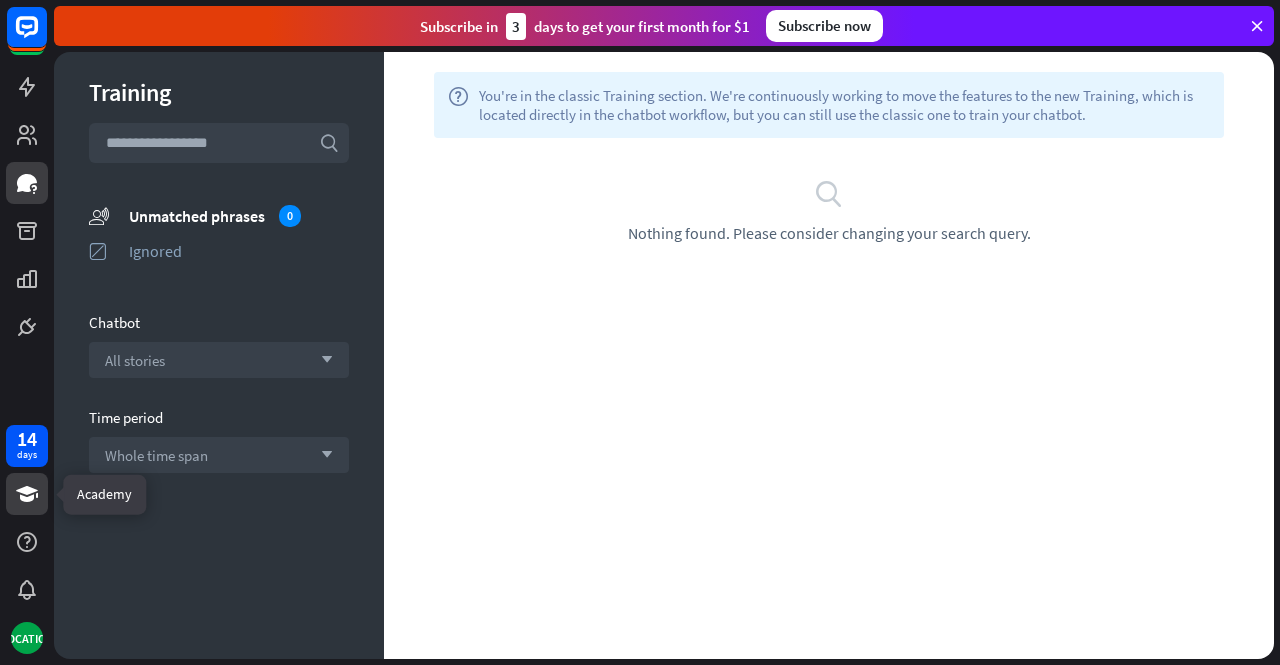 click 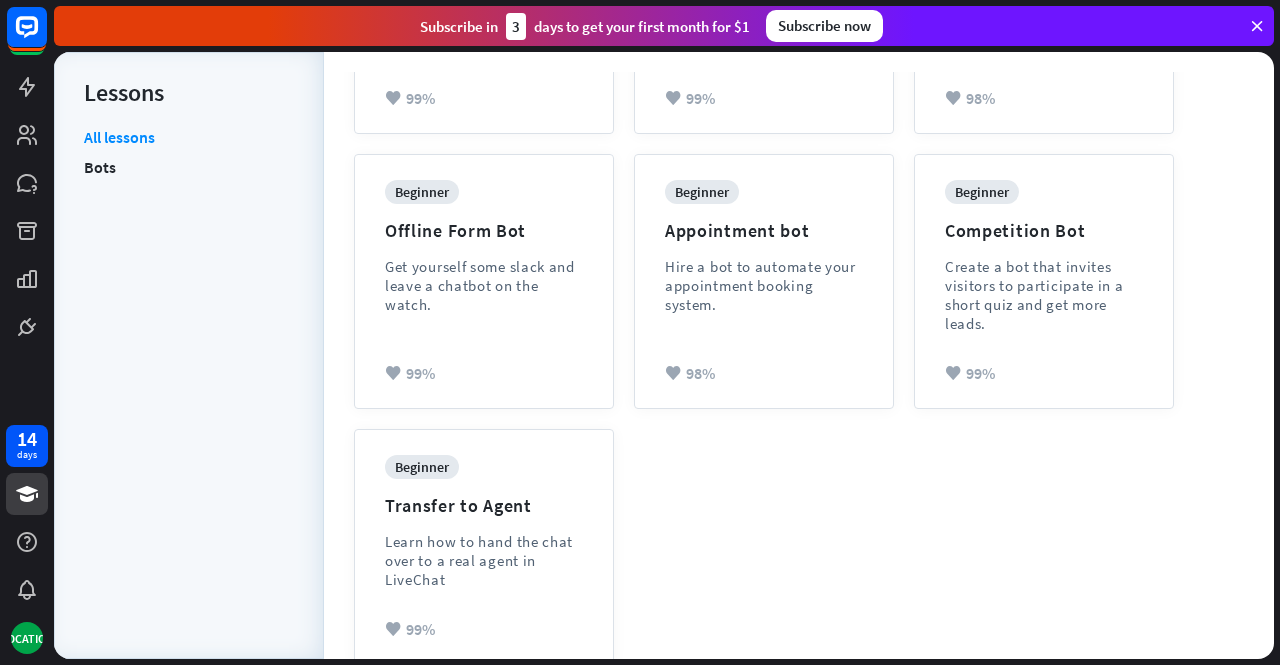 scroll, scrollTop: 694, scrollLeft: 0, axis: vertical 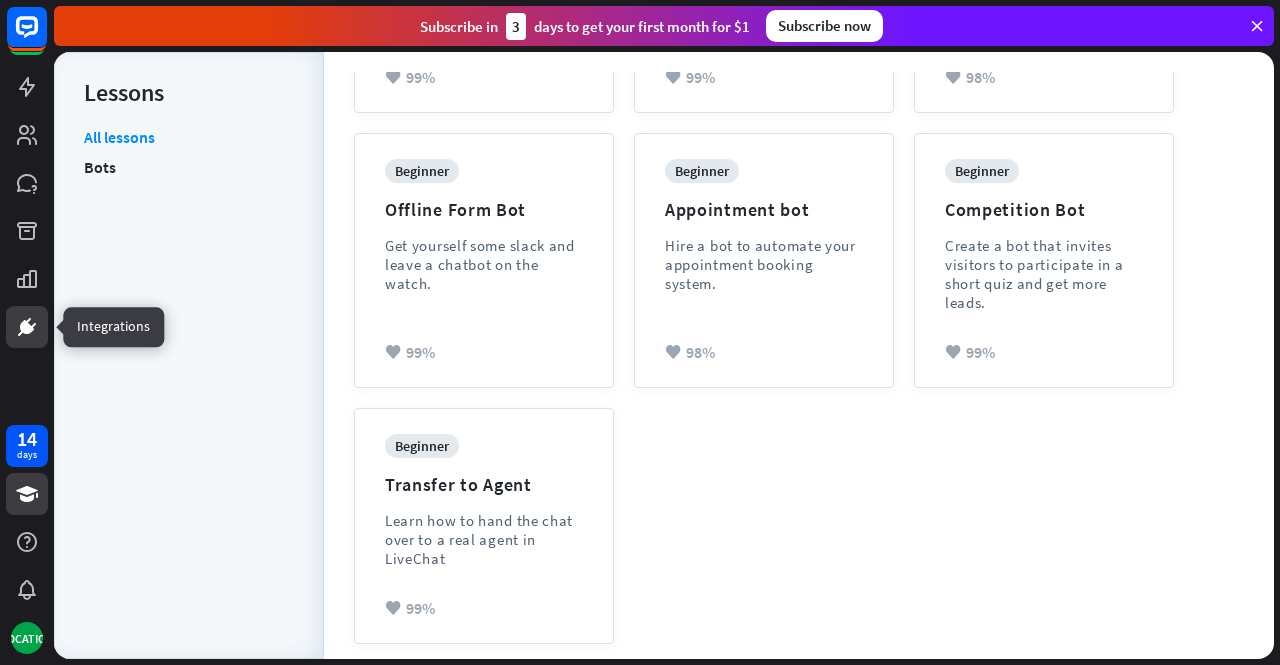 click 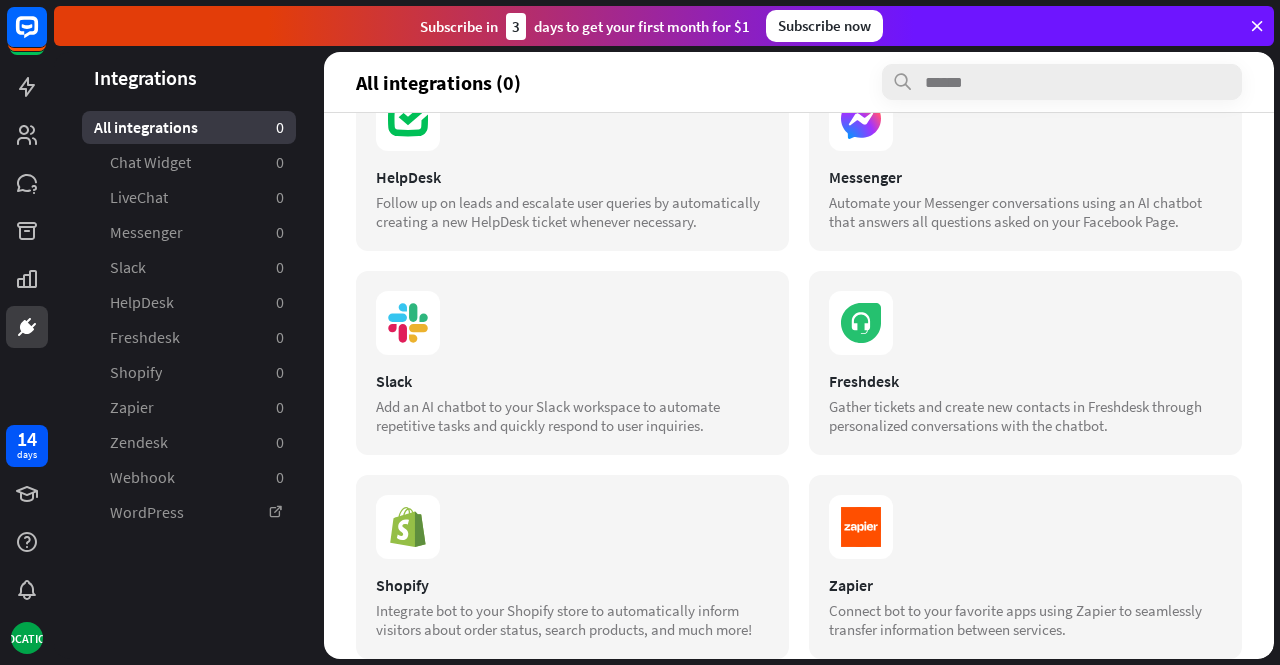 scroll, scrollTop: 0, scrollLeft: 0, axis: both 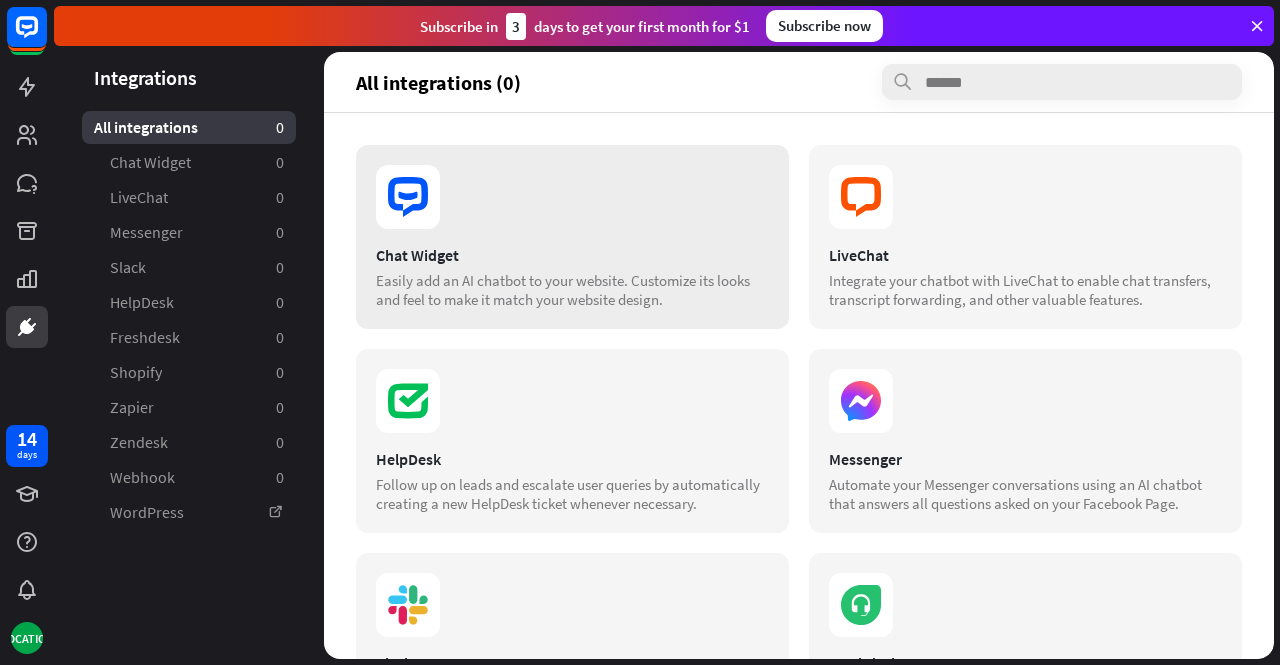 click on "Easily add an AI chatbot to your website. Customize its looks and feel to make it match your website design." at bounding box center [572, 290] 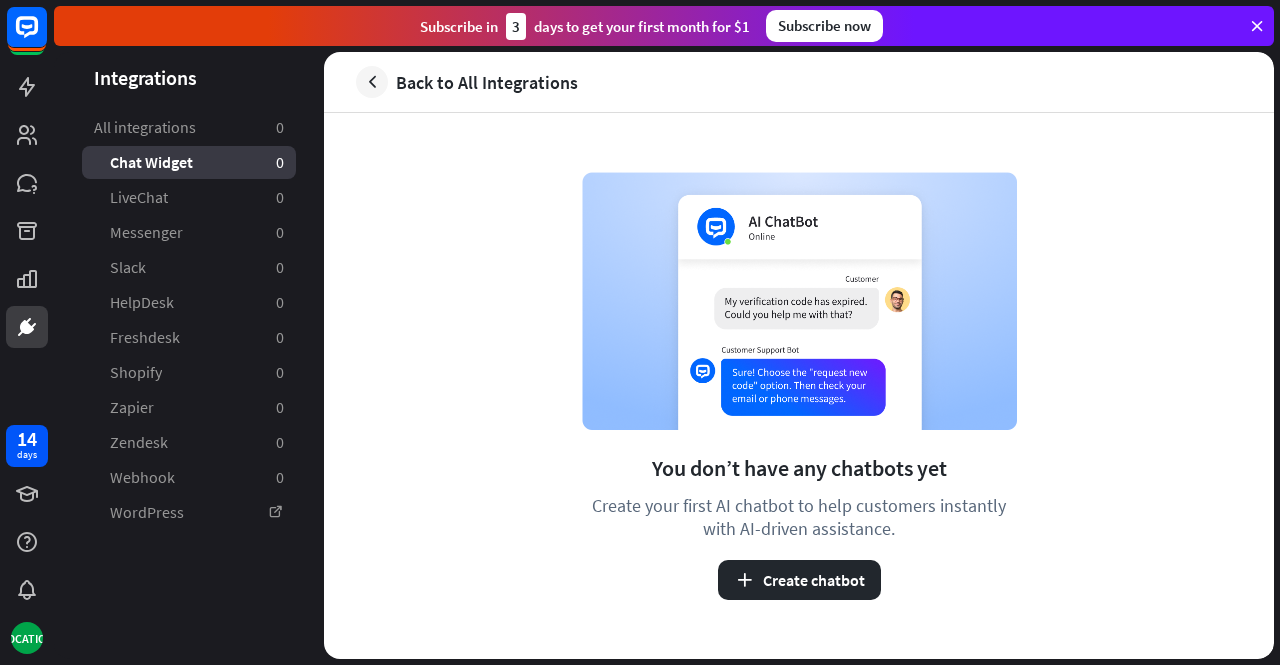 click at bounding box center (27, 174) 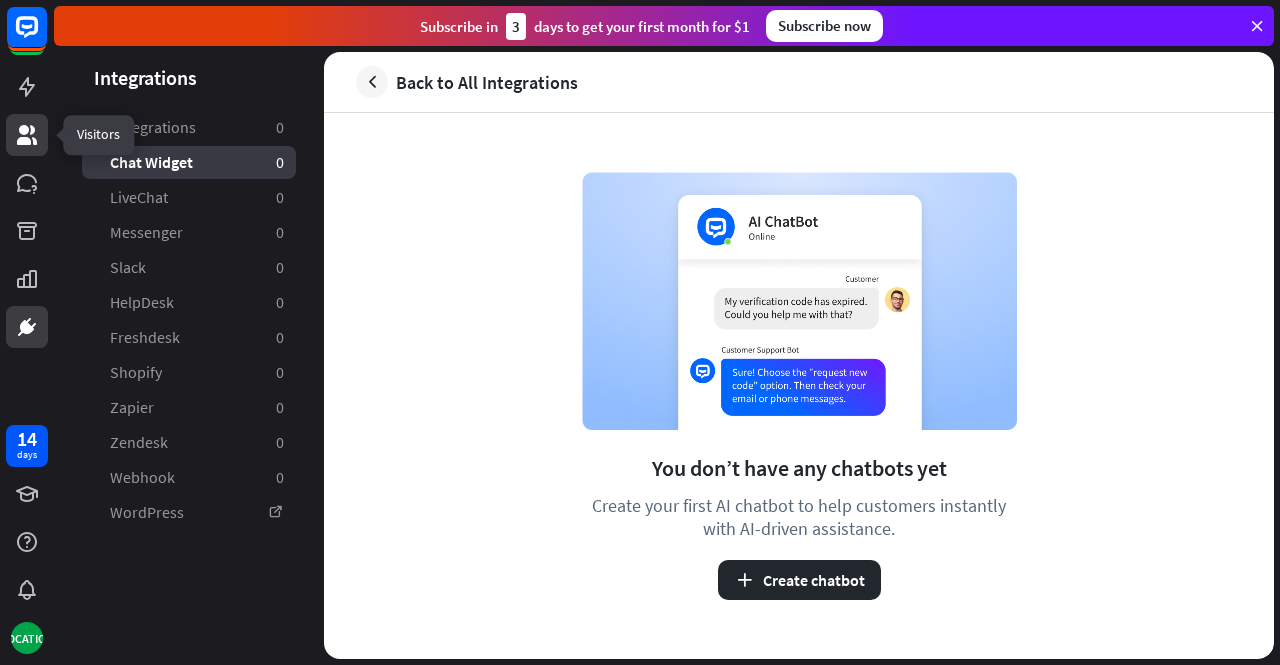 click 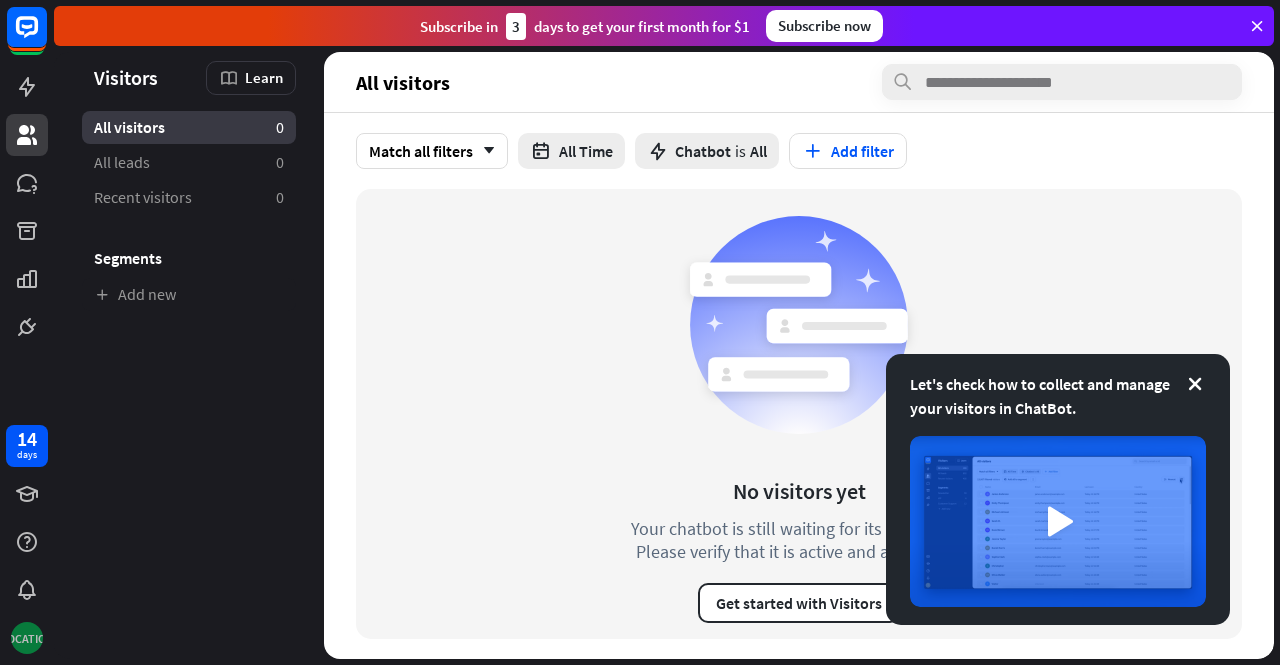 click on "[LOCATION]" at bounding box center (27, 638) 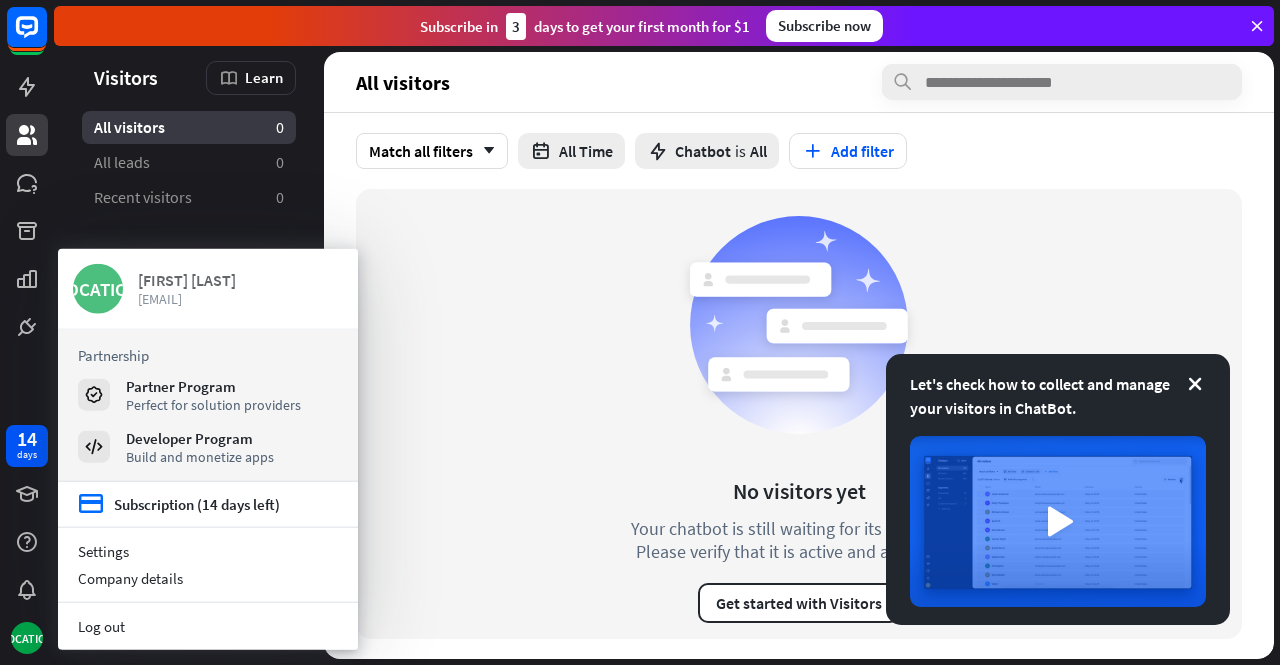 click on "[LOCATION]" at bounding box center (98, 289) 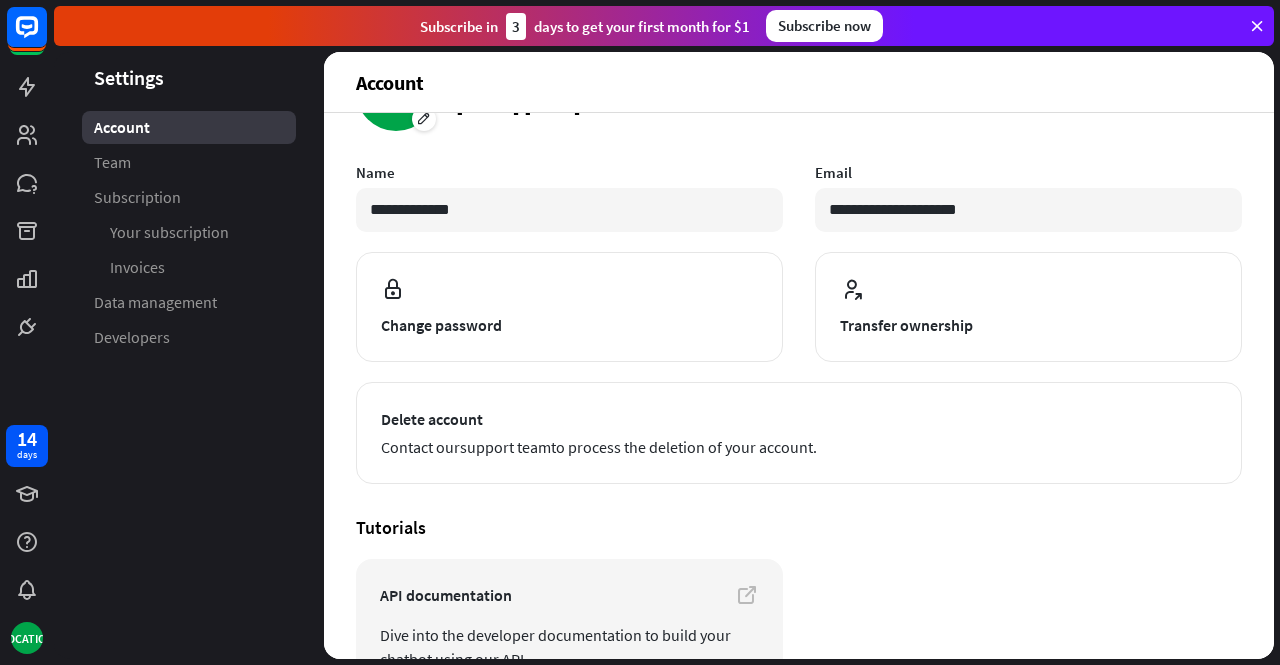 scroll, scrollTop: 220, scrollLeft: 0, axis: vertical 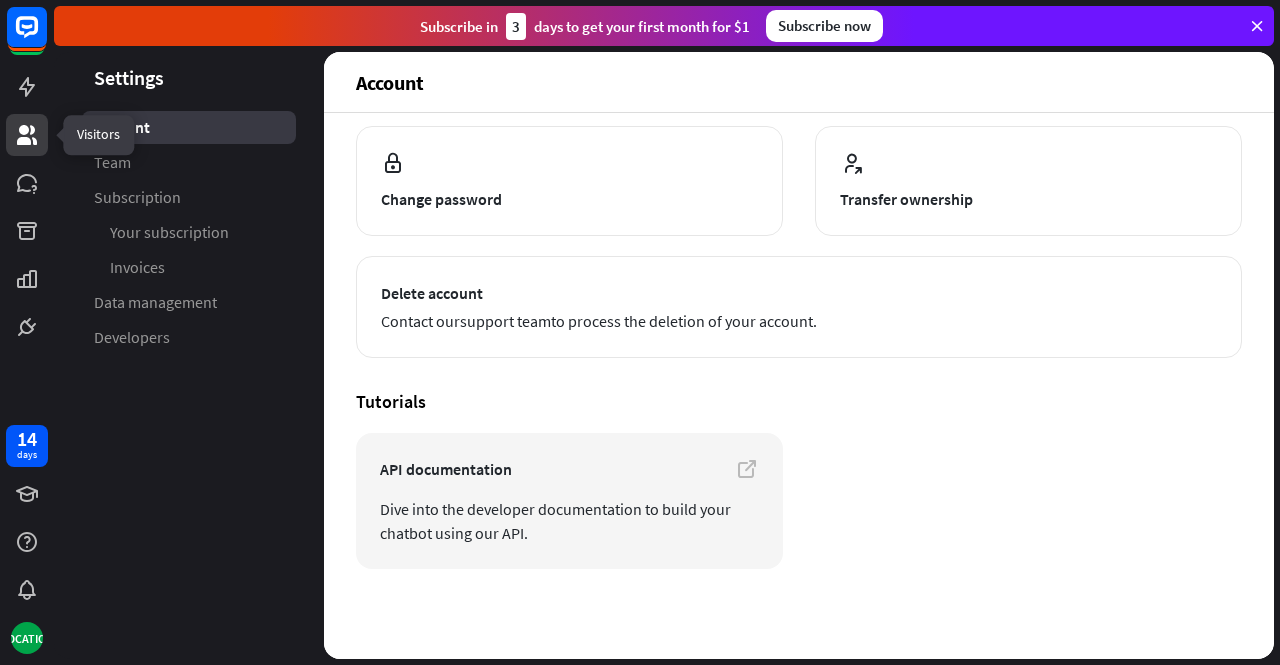 click 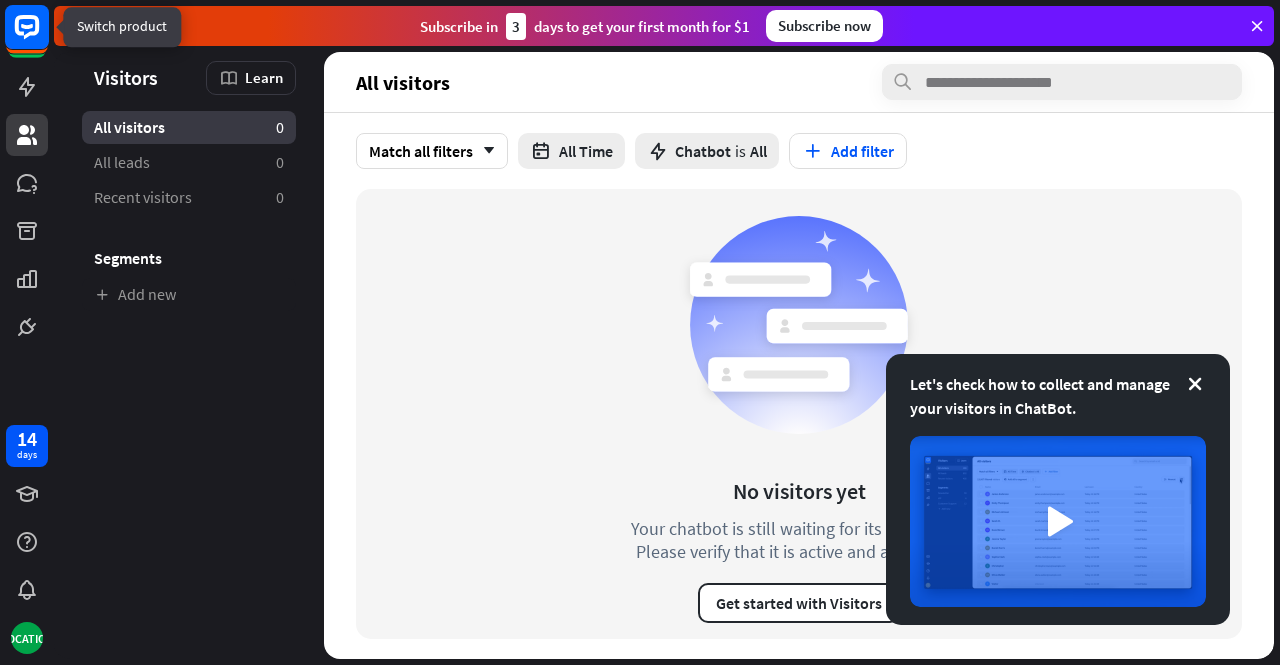 click 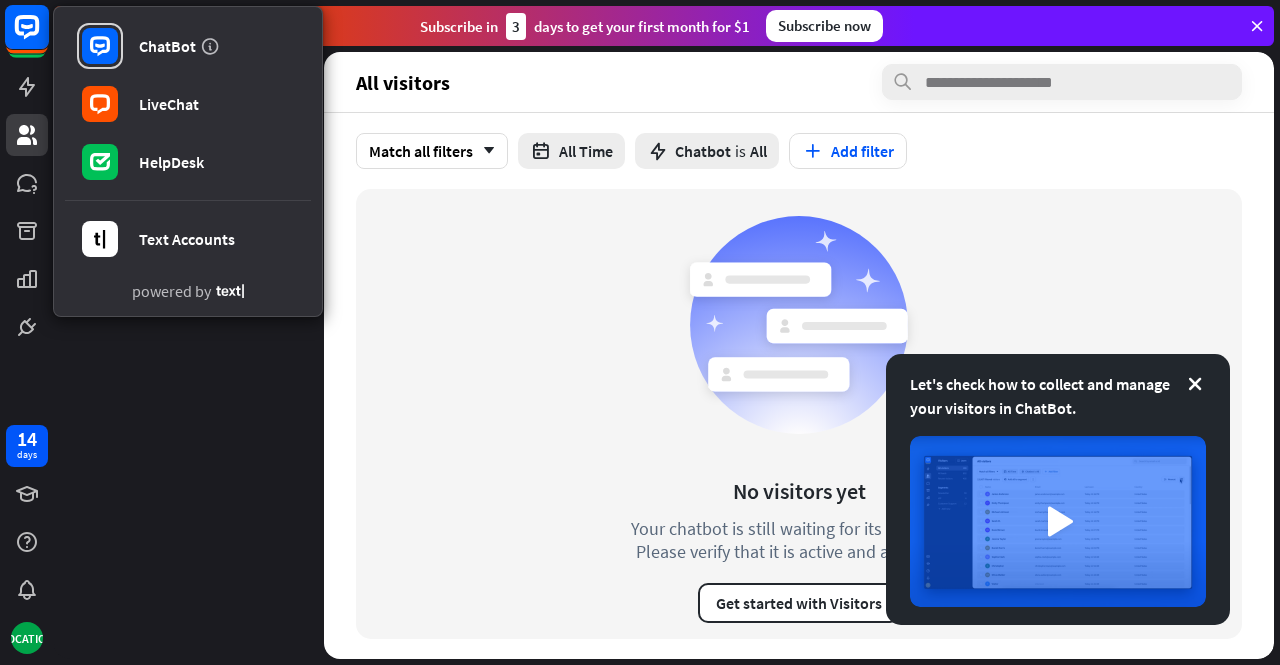 click 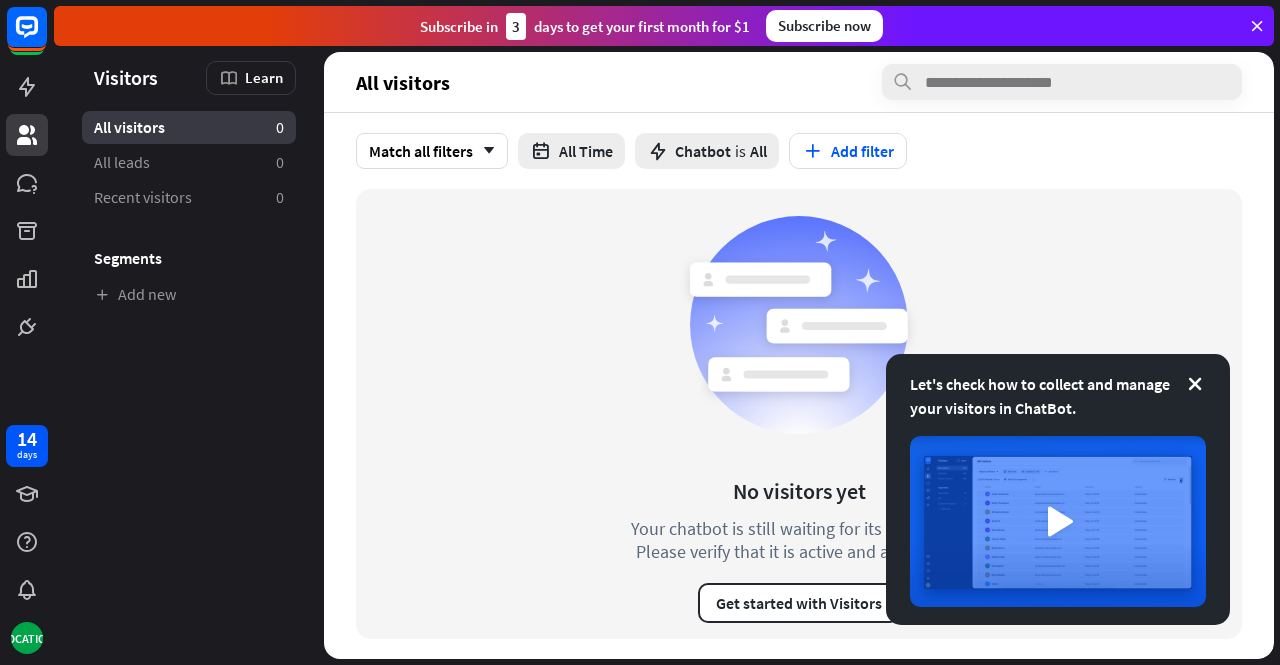 click at bounding box center (1257, 26) 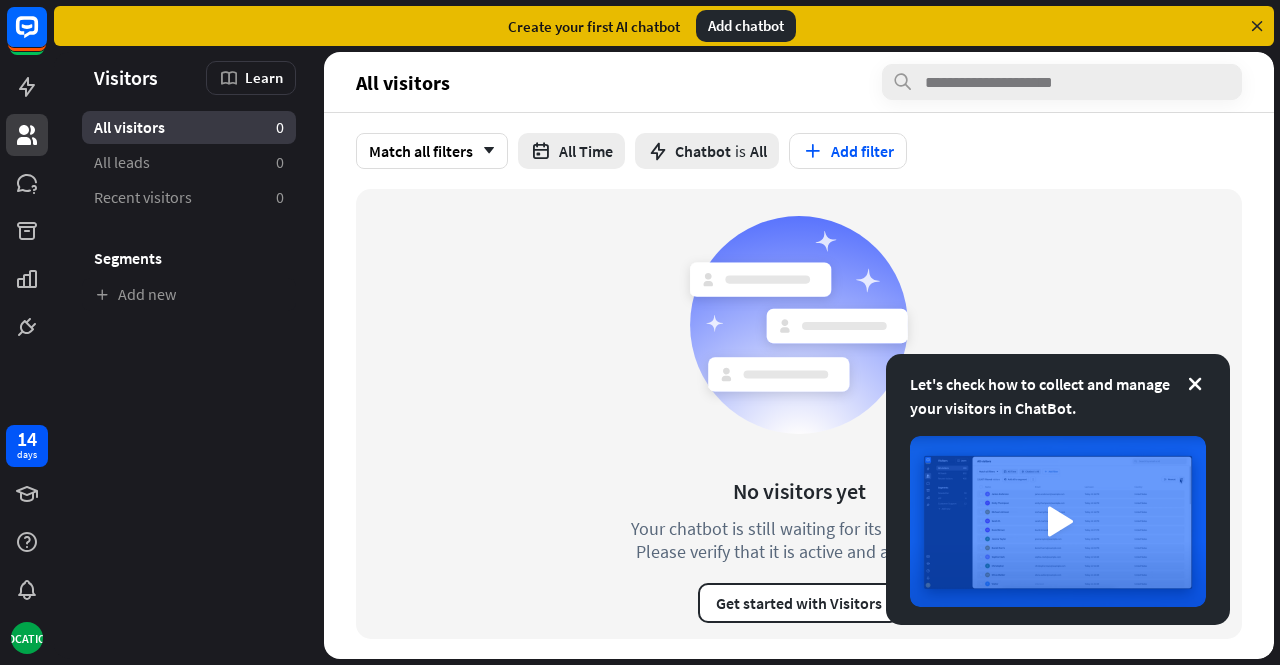 click on "Let's check how to collect and manage your visitors in ChatBot." at bounding box center [1058, 396] 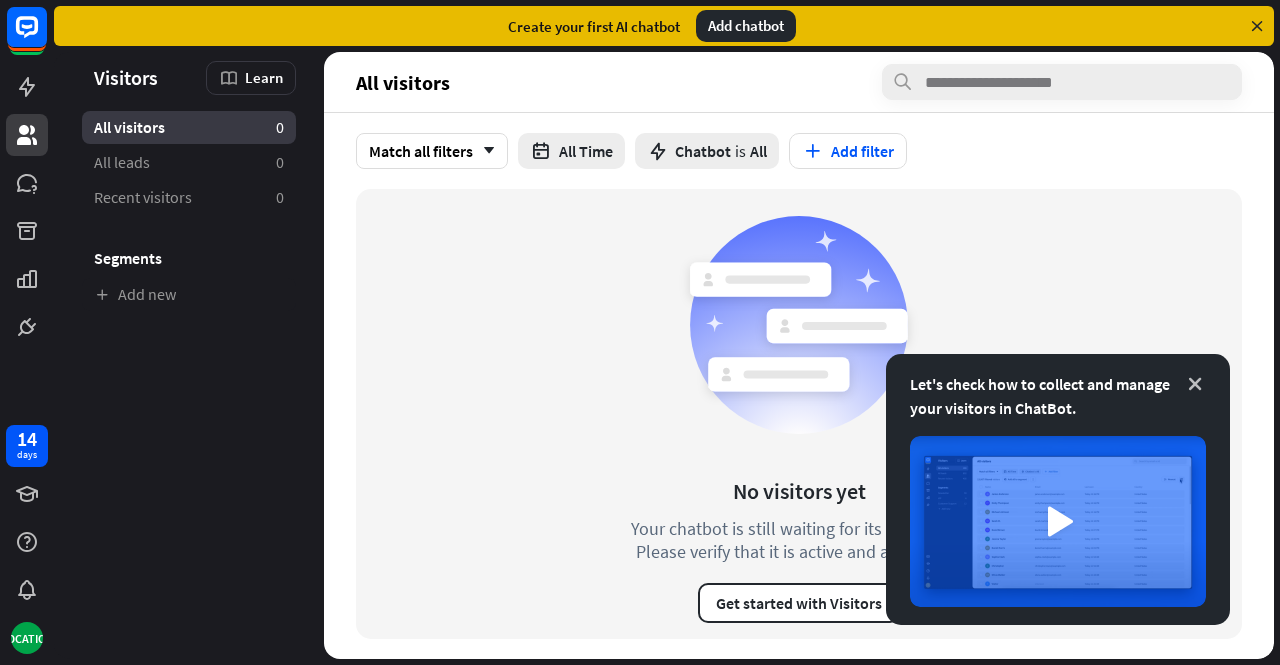 click at bounding box center [1195, 384] 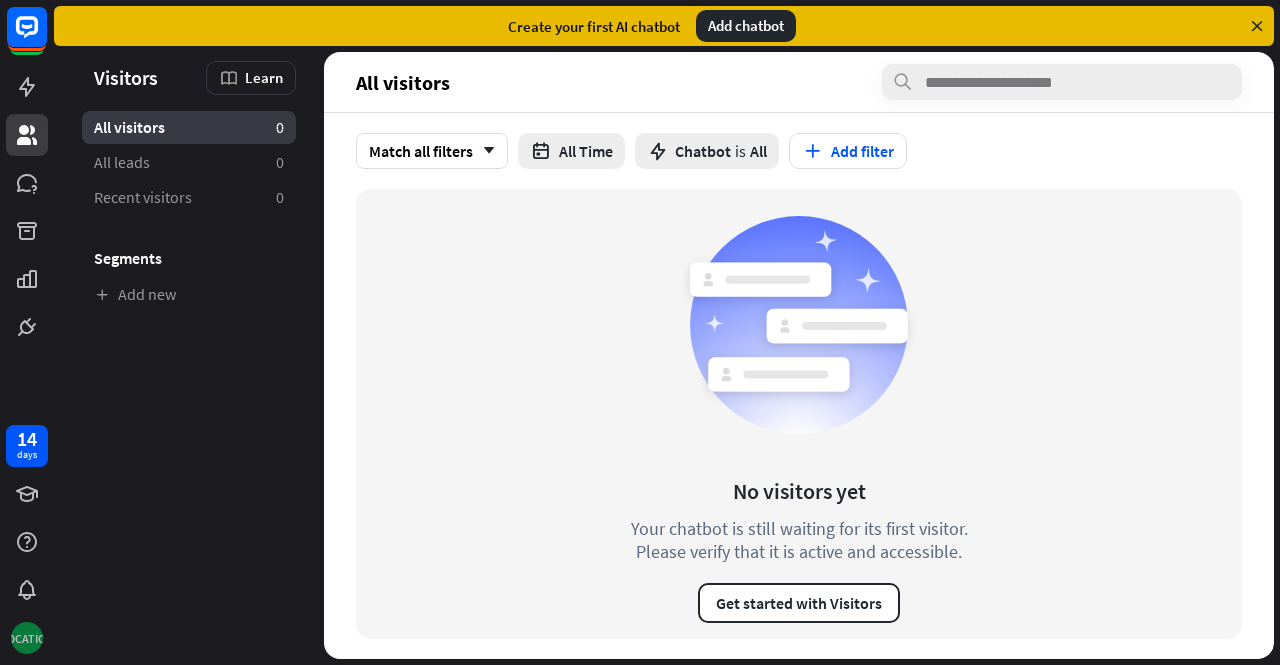 click on "[LOCATION]" at bounding box center (27, 638) 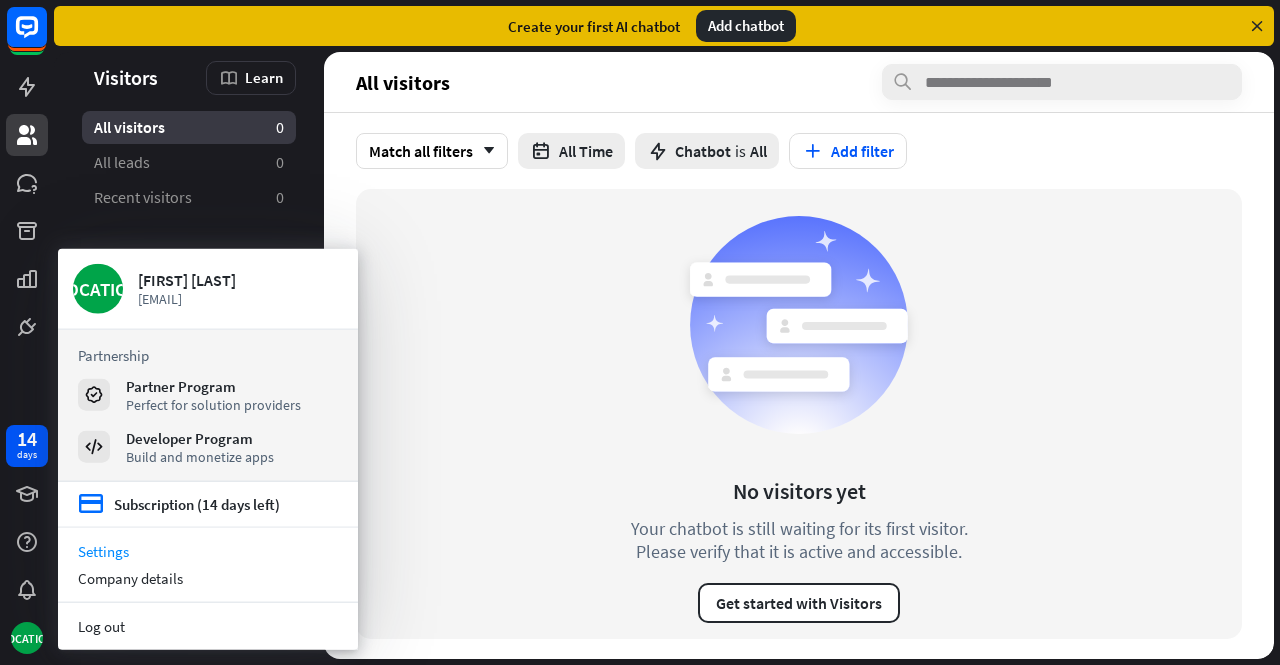 click on "Settings" at bounding box center [208, 551] 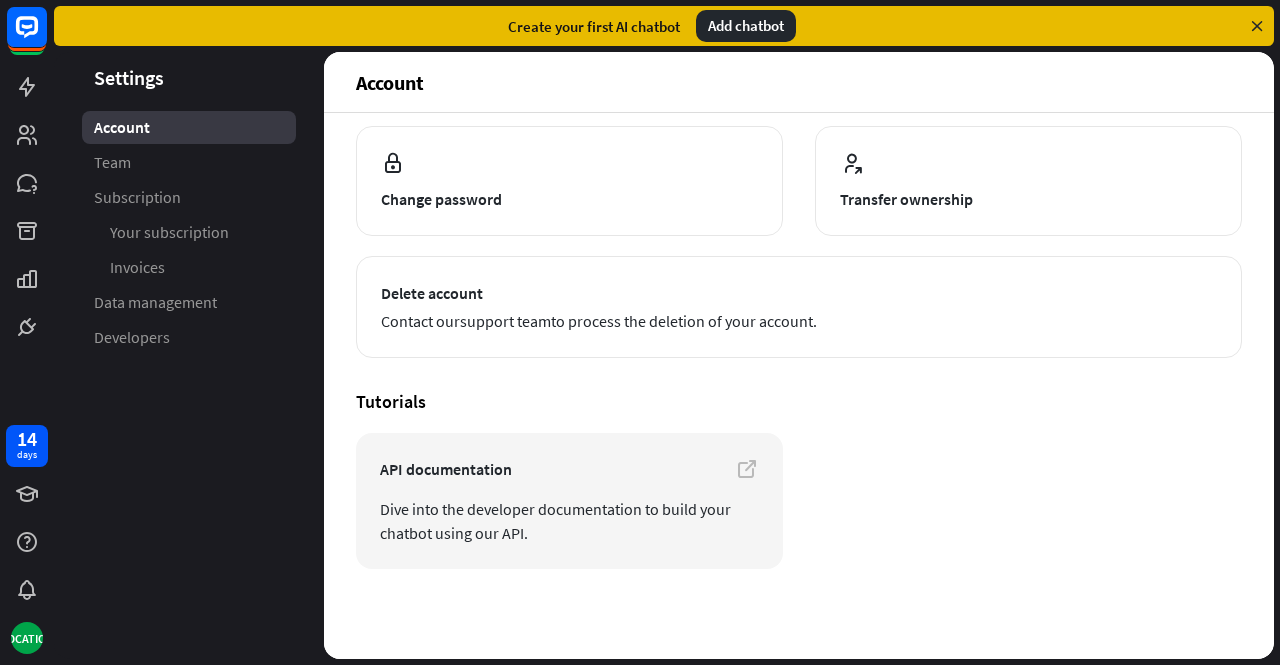 scroll, scrollTop: 203, scrollLeft: 0, axis: vertical 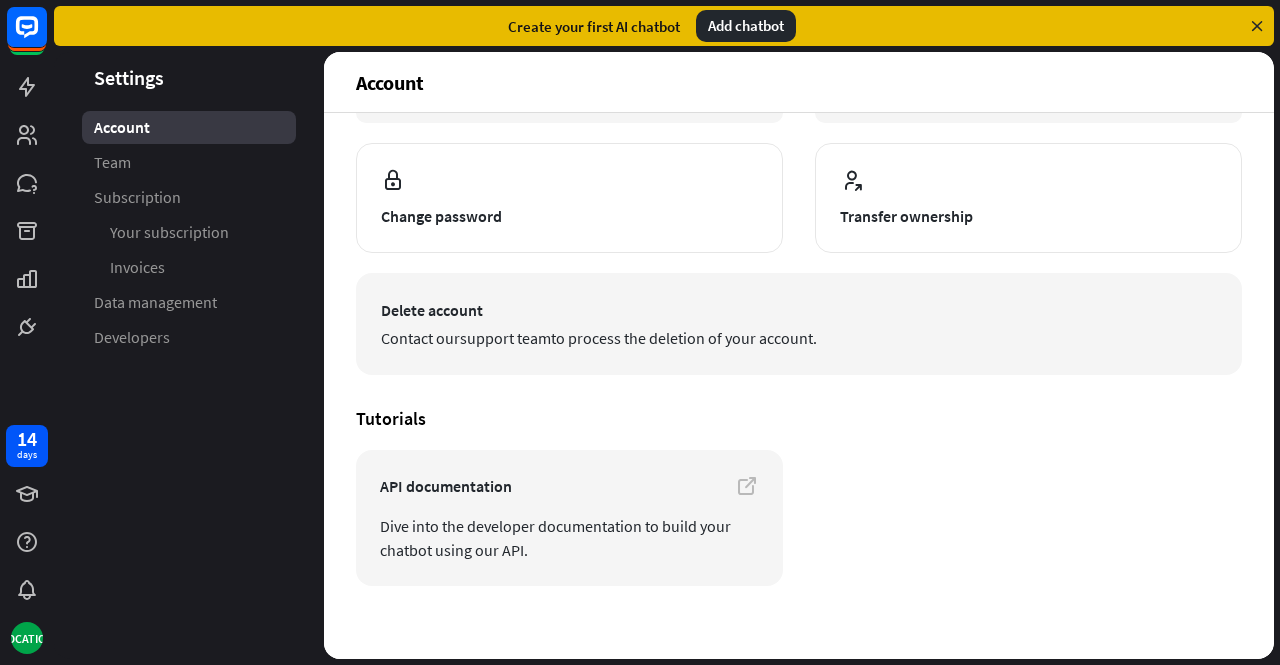 click on "Delete account" at bounding box center [799, 310] 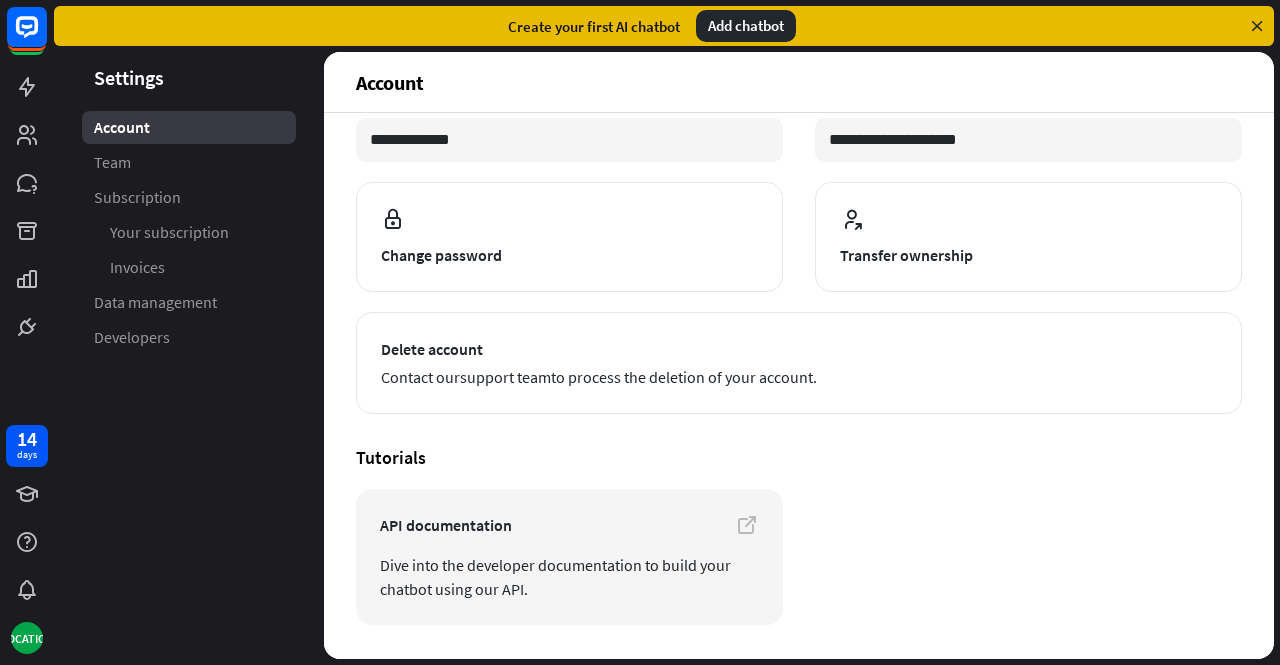 scroll, scrollTop: 179, scrollLeft: 0, axis: vertical 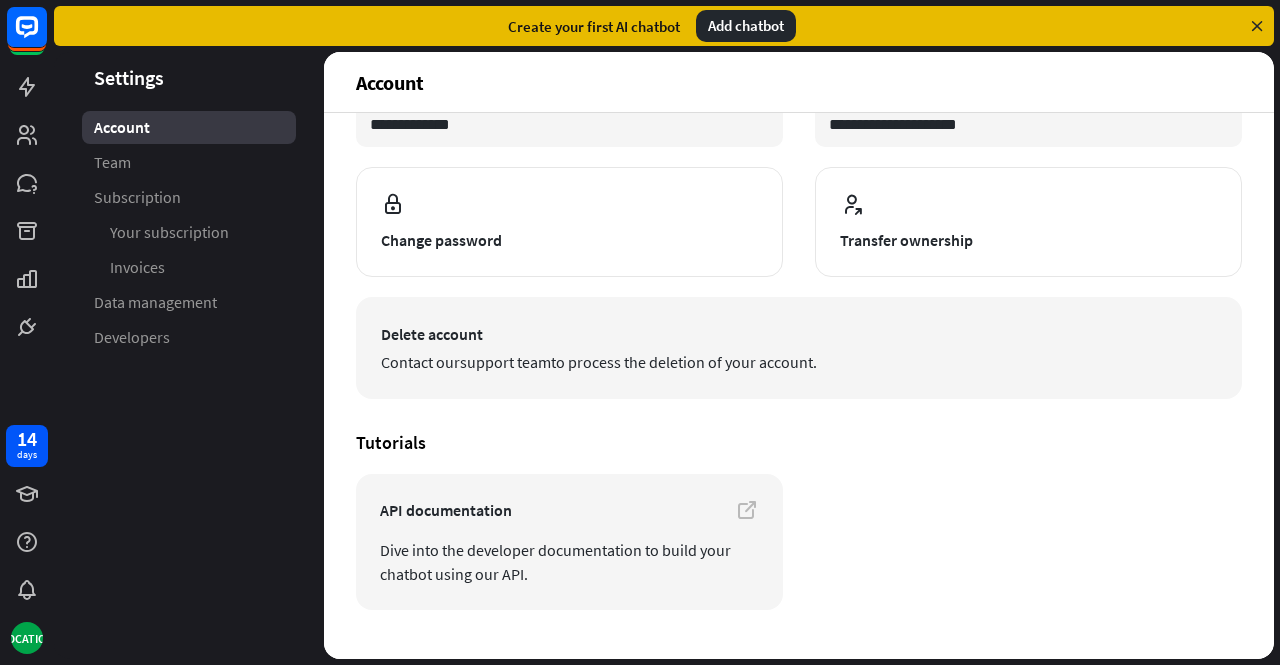 click on "Contact our
support team
to process the deletion of your account." at bounding box center (799, 362) 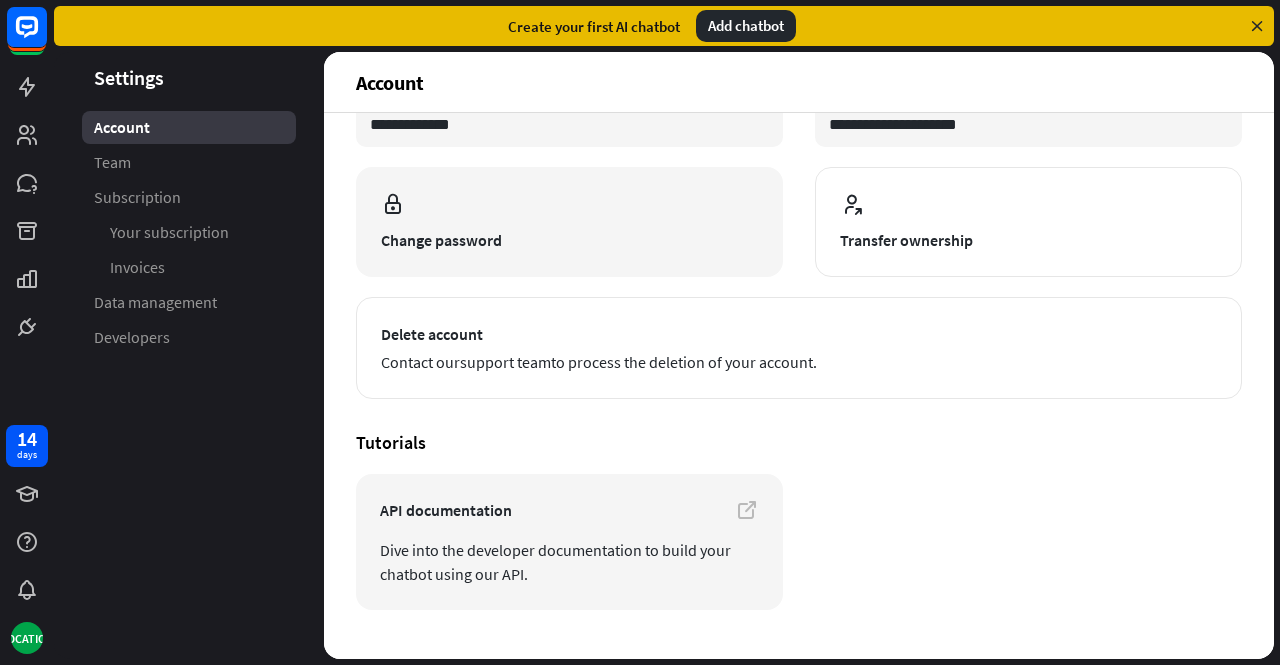 scroll, scrollTop: 0, scrollLeft: 0, axis: both 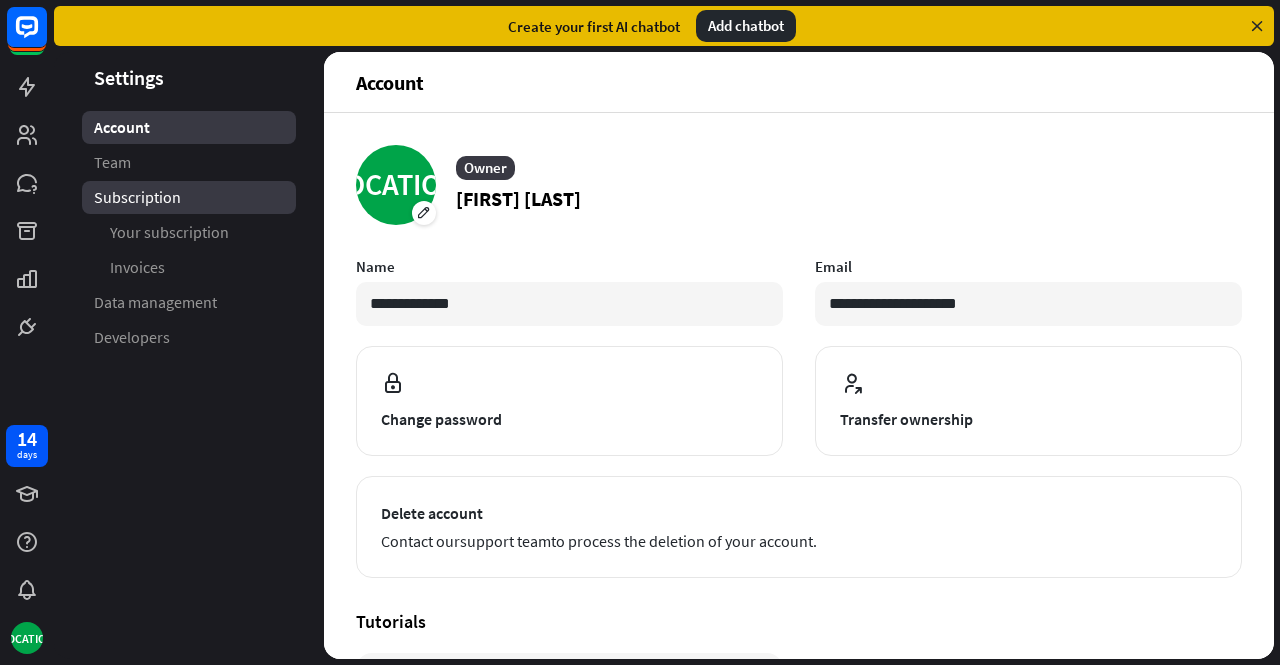 click on "Subscription" at bounding box center (189, 197) 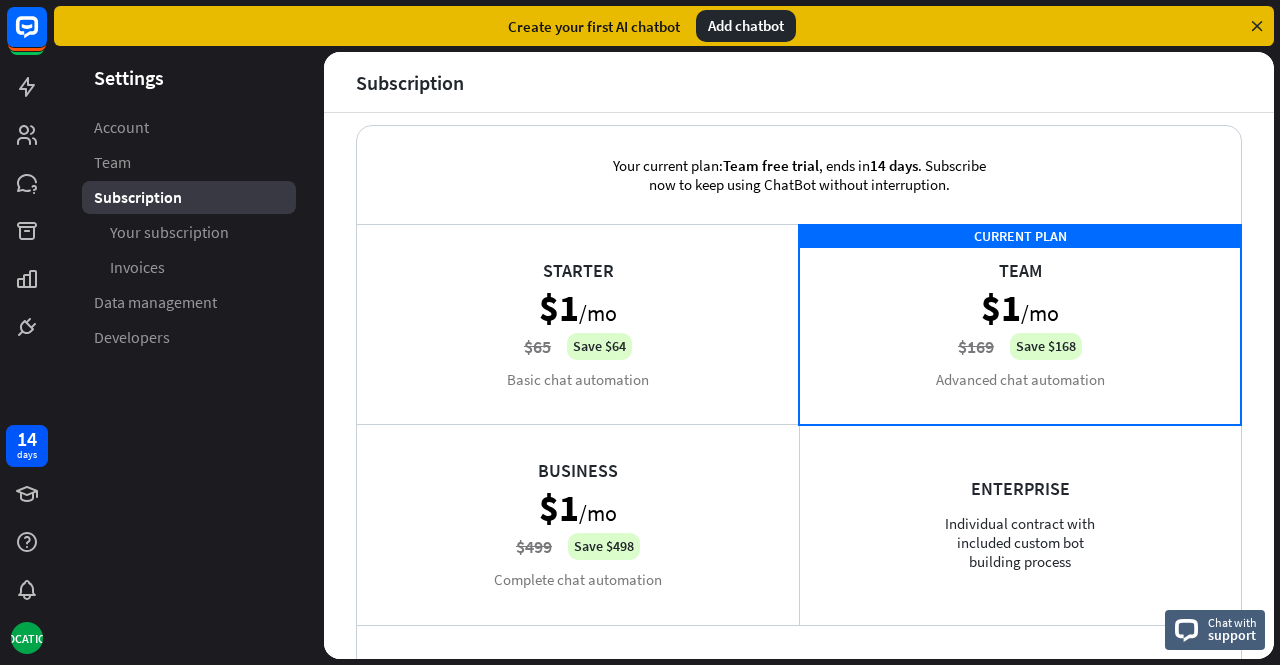 scroll, scrollTop: 22, scrollLeft: 0, axis: vertical 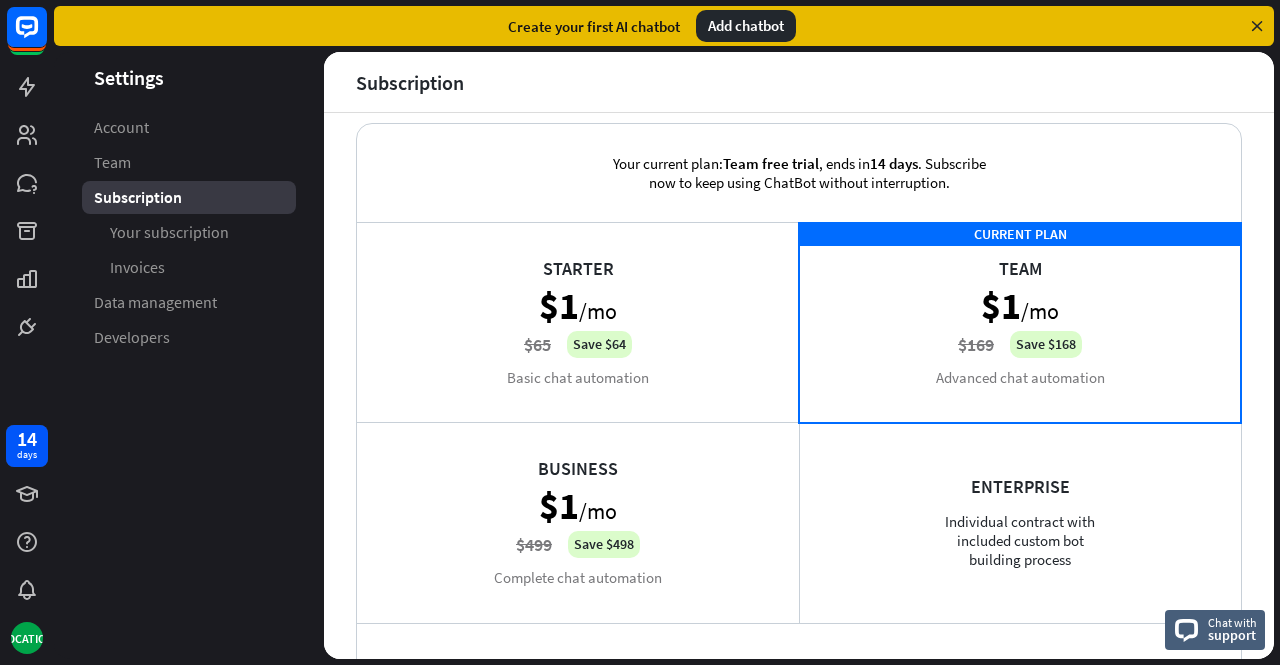 click on "Your current plan:
Team free trial , ends in
14 days .
Subscribe now to keep using ChatBot without interruption." at bounding box center (799, 173) 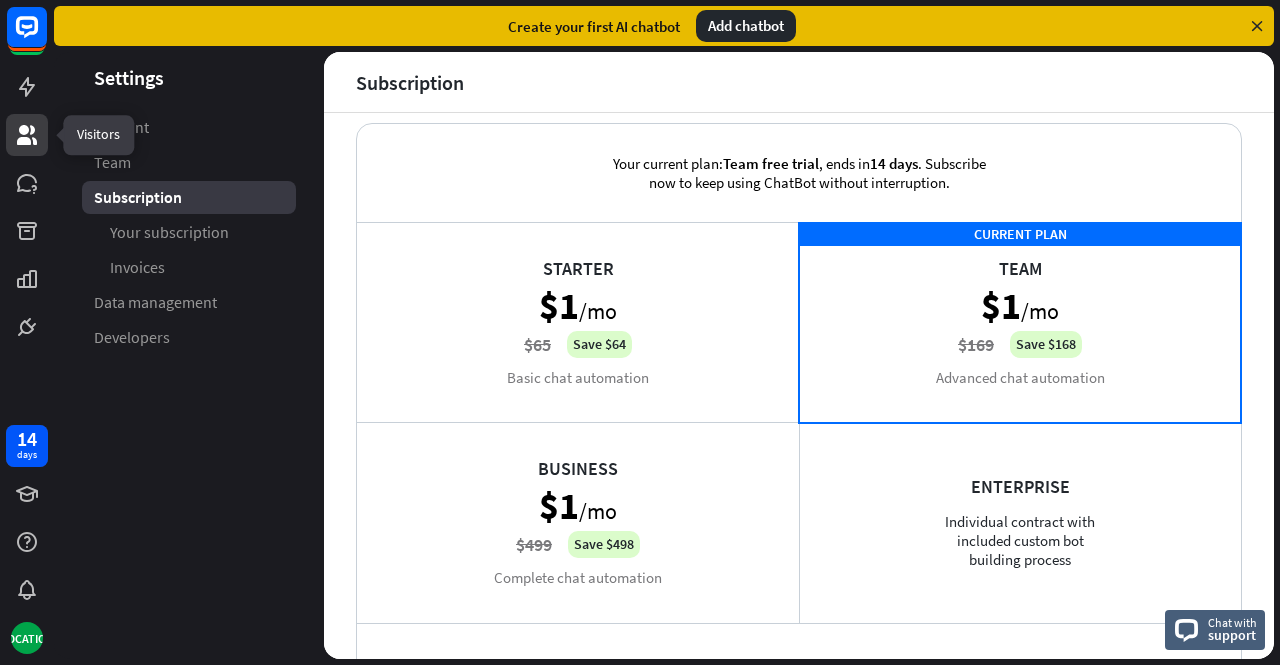 click 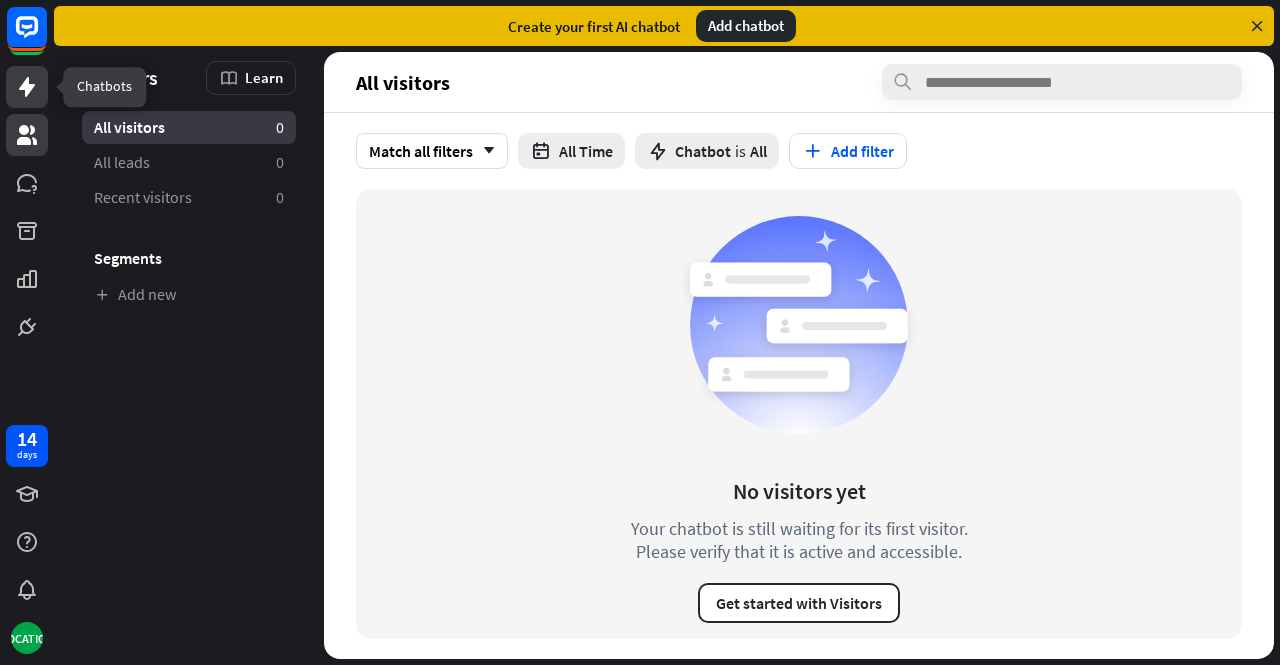 click 